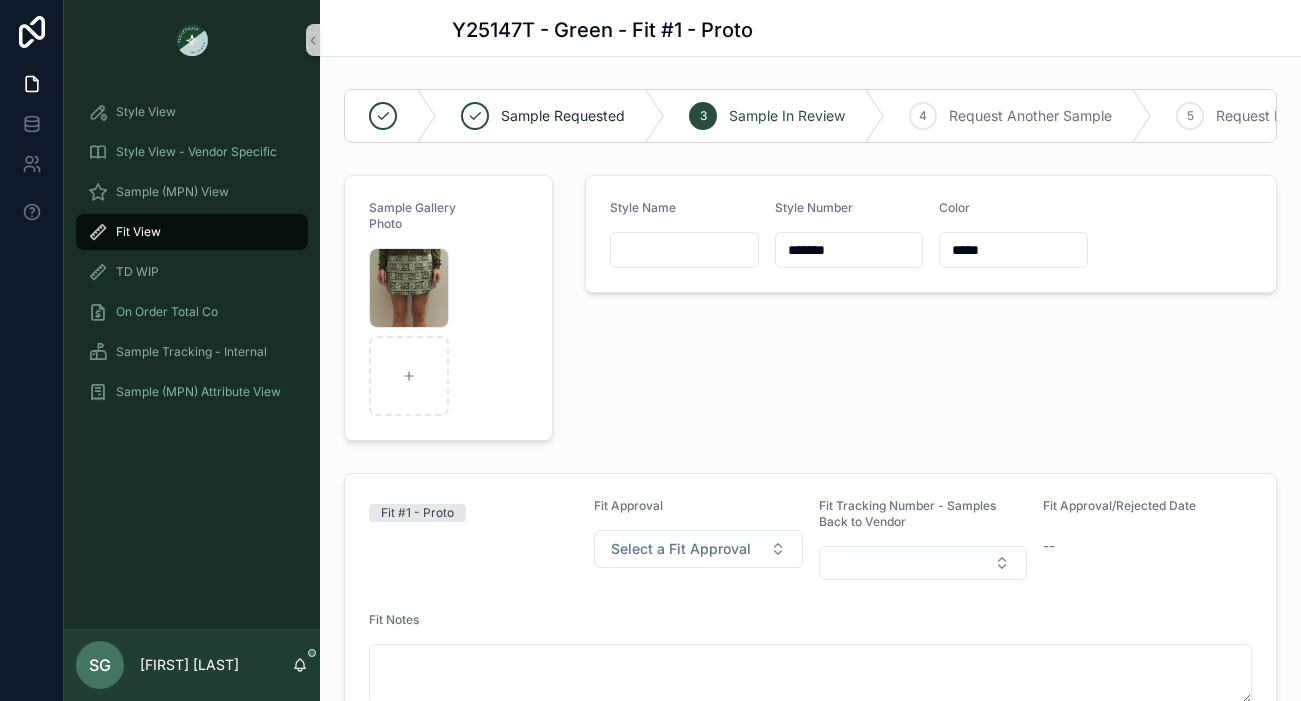 scroll, scrollTop: 0, scrollLeft: 0, axis: both 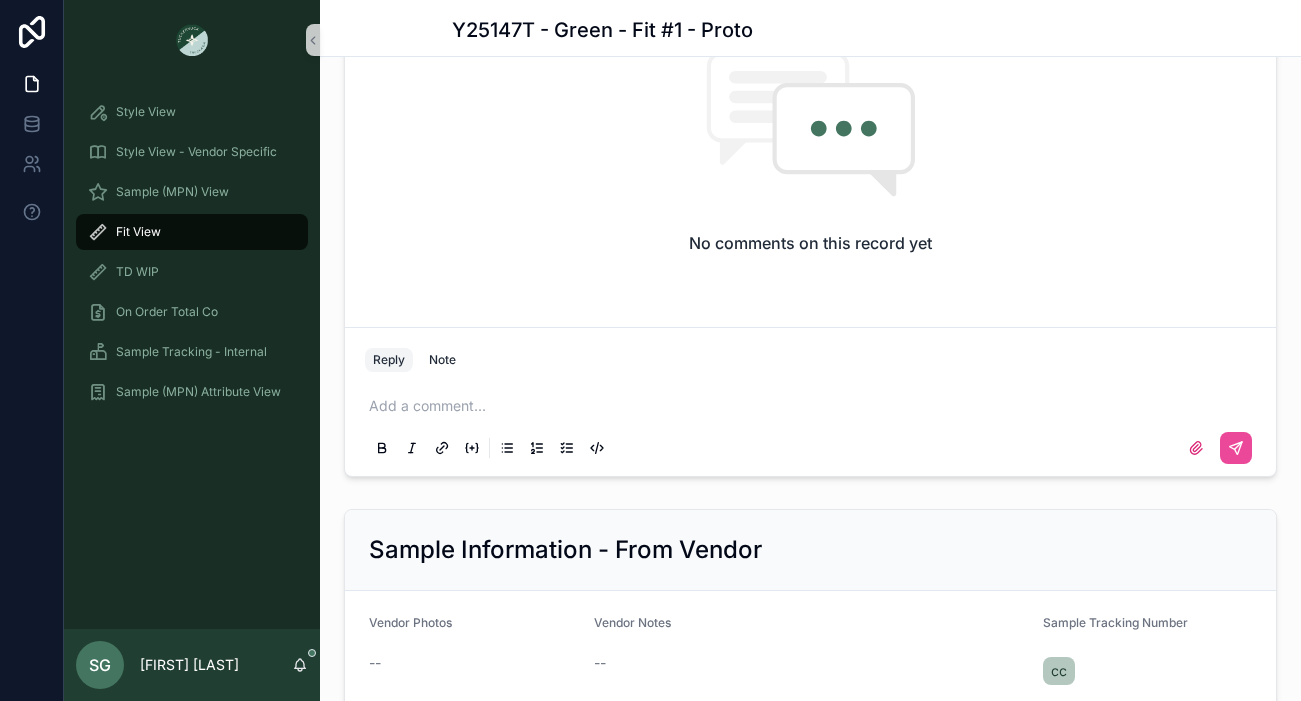 click on "Fit View" at bounding box center [138, 232] 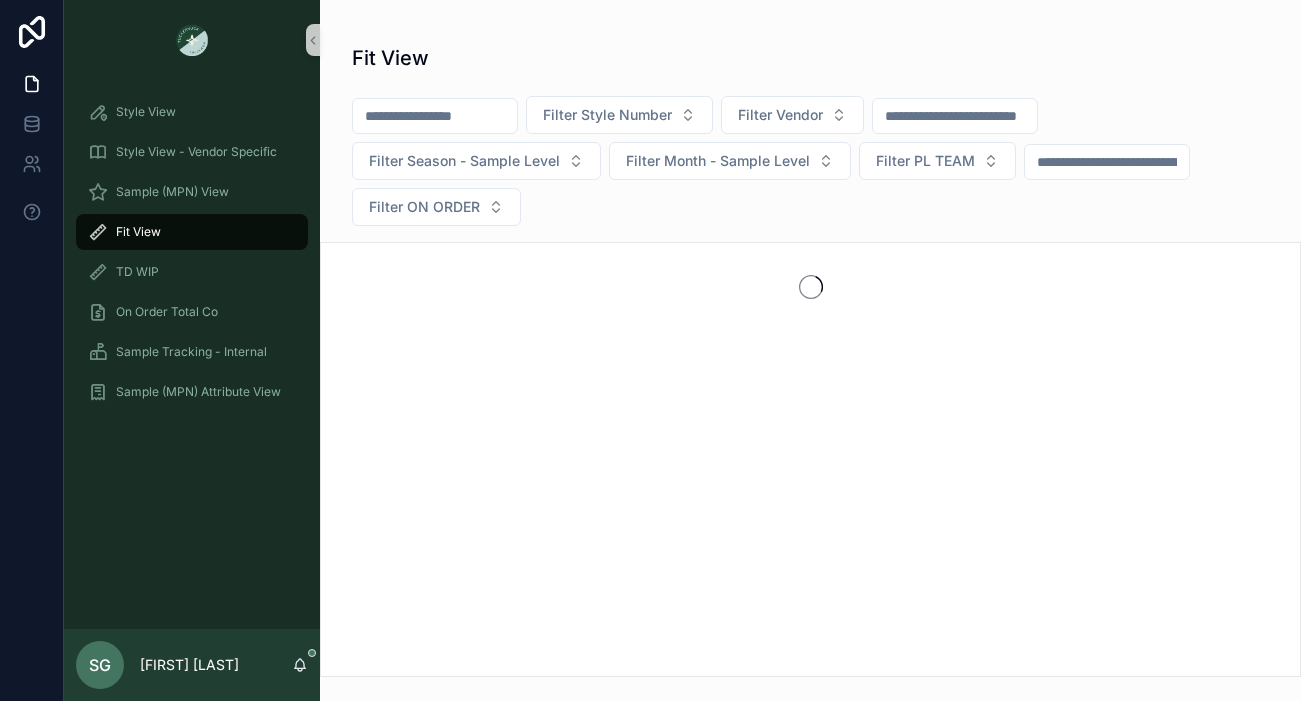 scroll, scrollTop: 0, scrollLeft: 0, axis: both 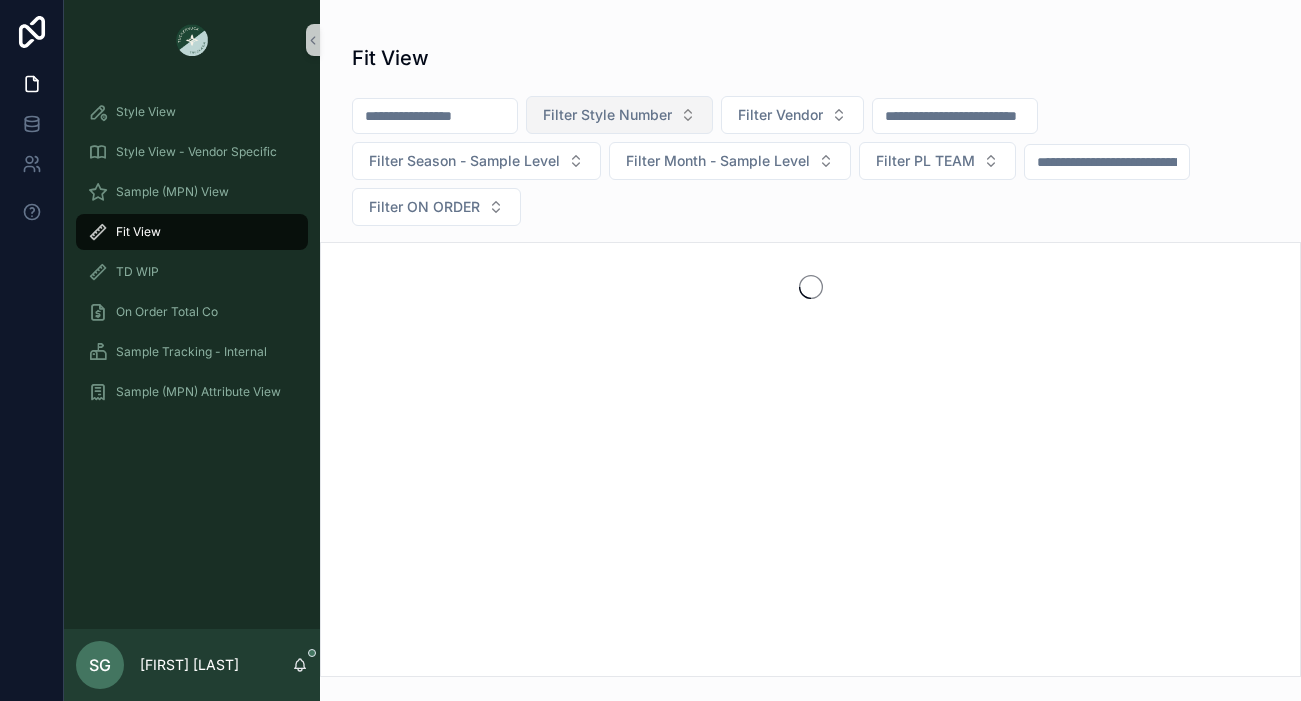 click on "Filter Style Number" at bounding box center [619, 115] 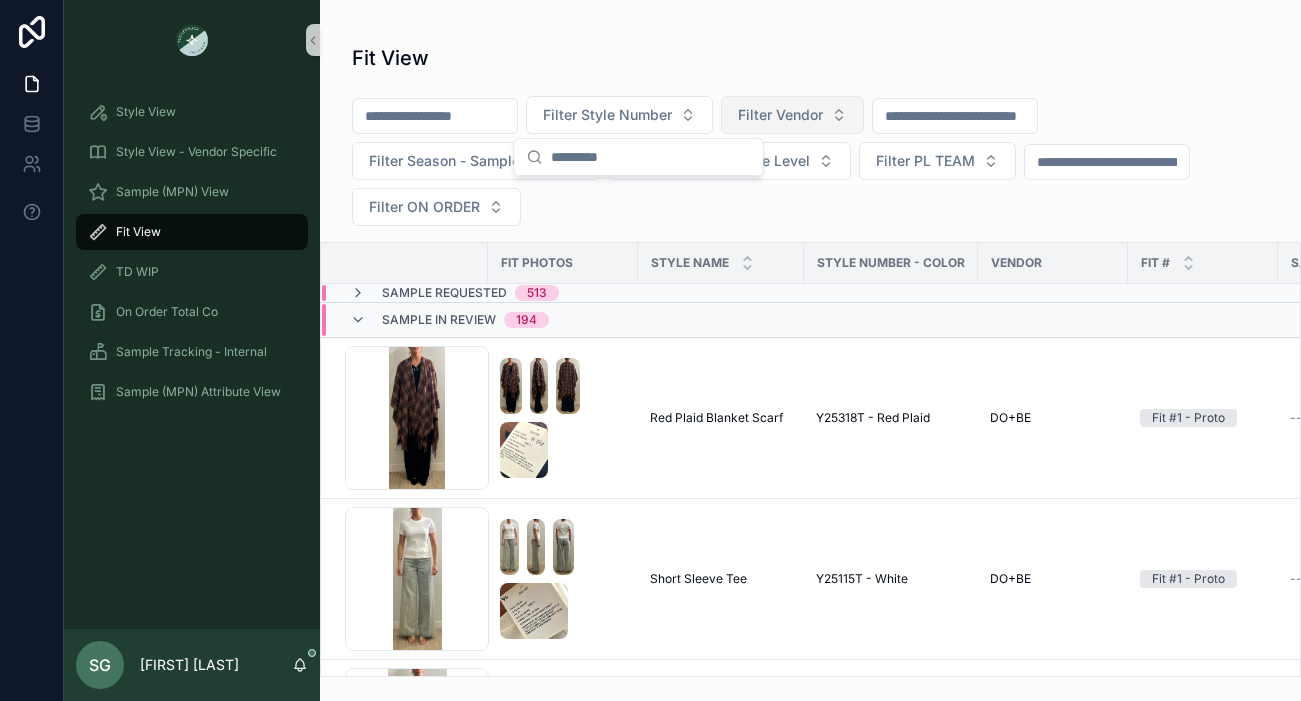 click on "Filter Vendor" at bounding box center [780, 115] 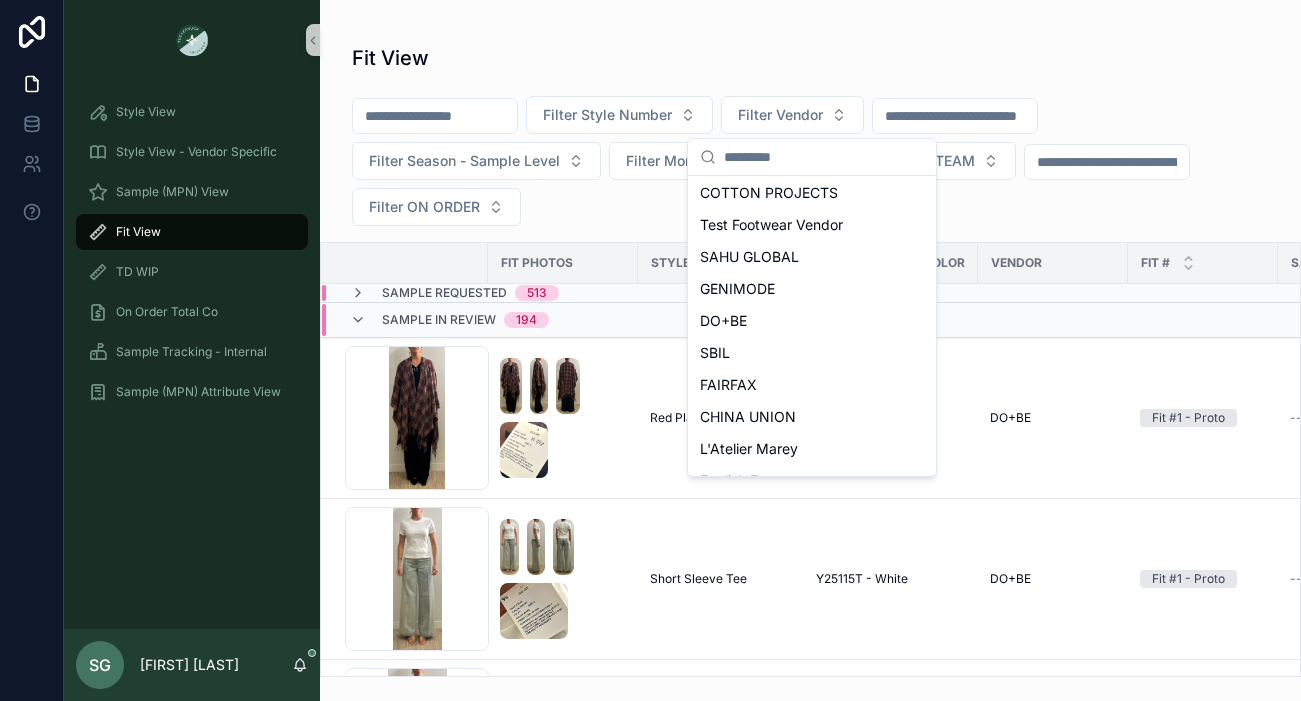 scroll, scrollTop: 235, scrollLeft: 0, axis: vertical 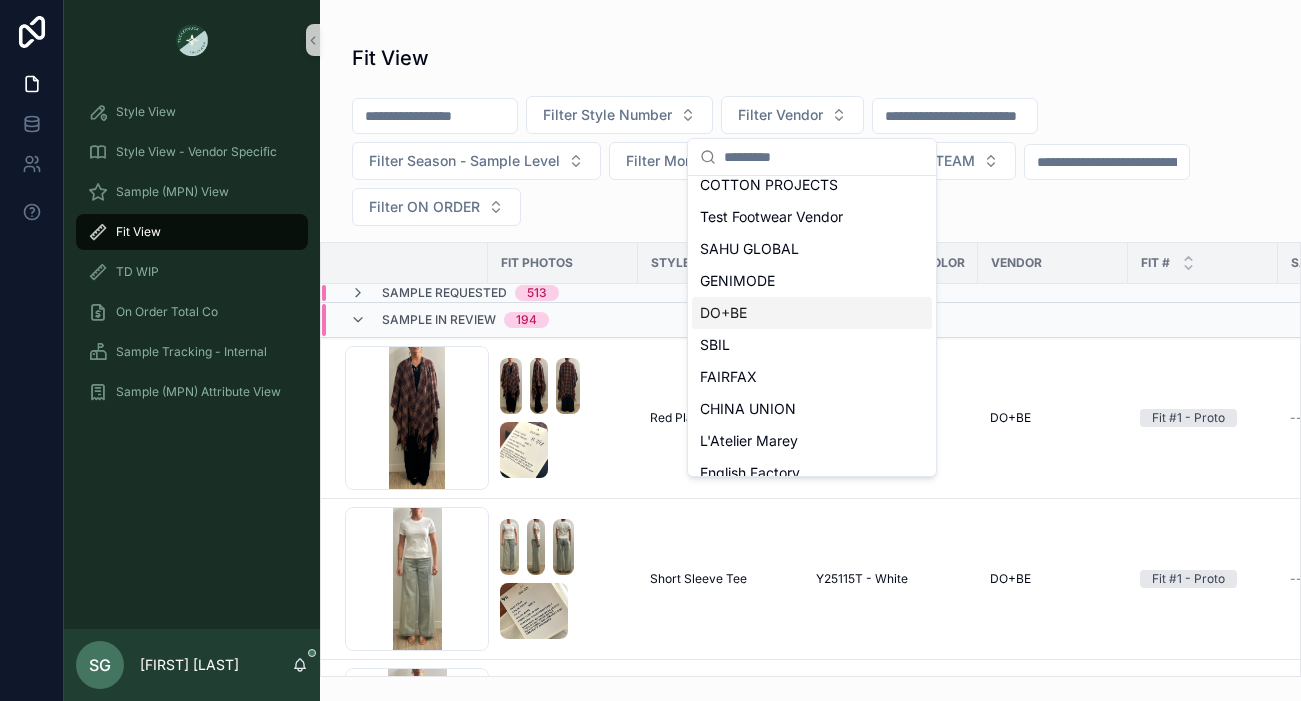 click on "DO+BE" at bounding box center (723, 313) 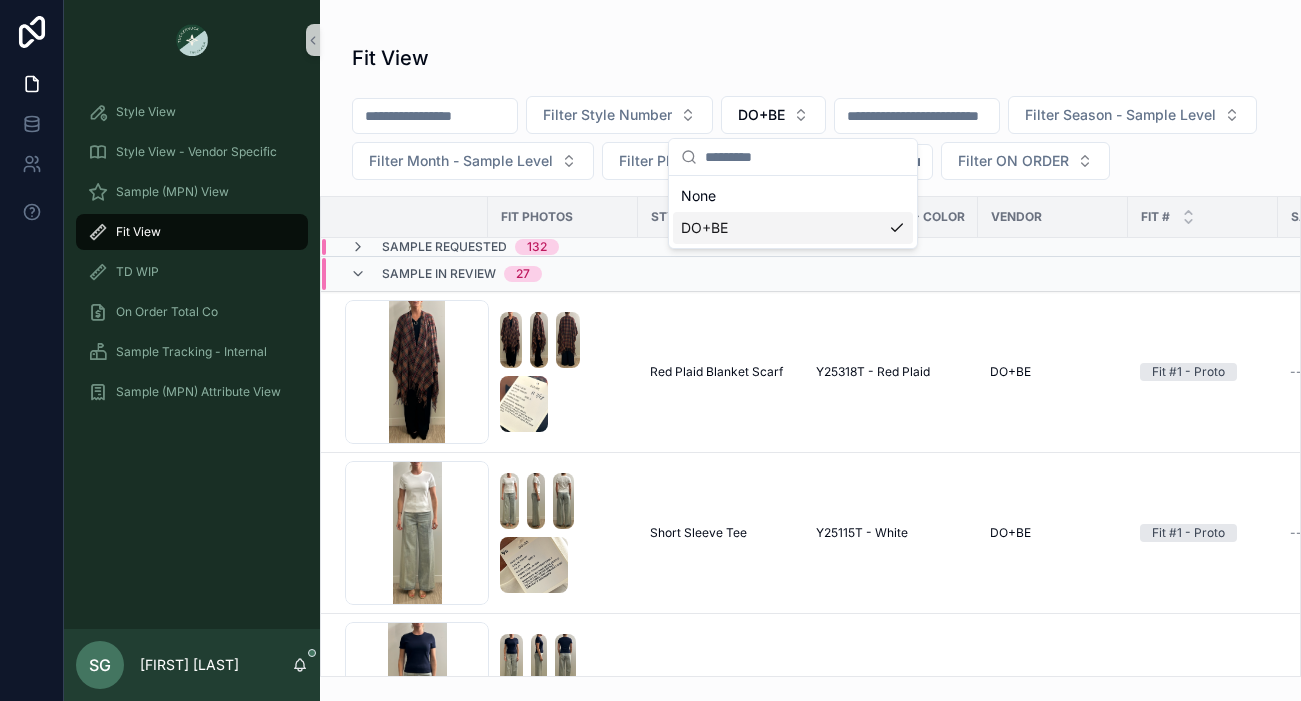 scroll, scrollTop: 0, scrollLeft: 0, axis: both 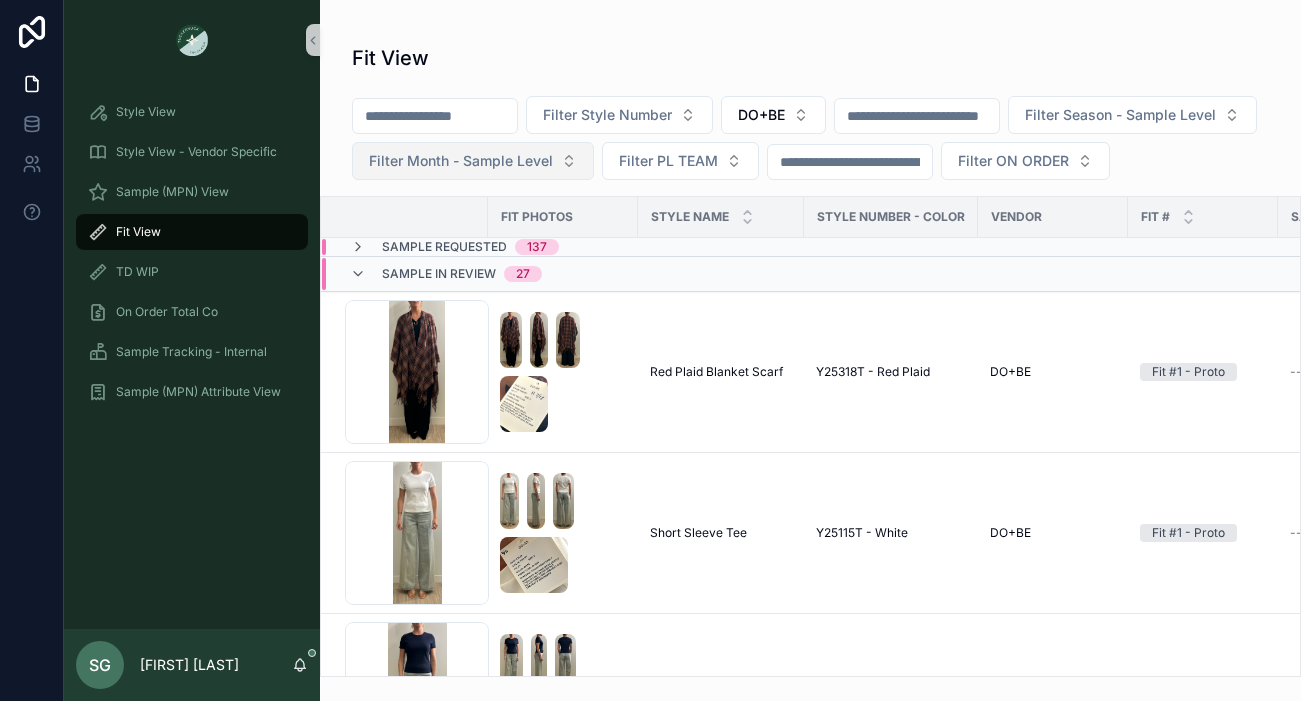 click on "Filter Month - Sample Level" at bounding box center [473, 161] 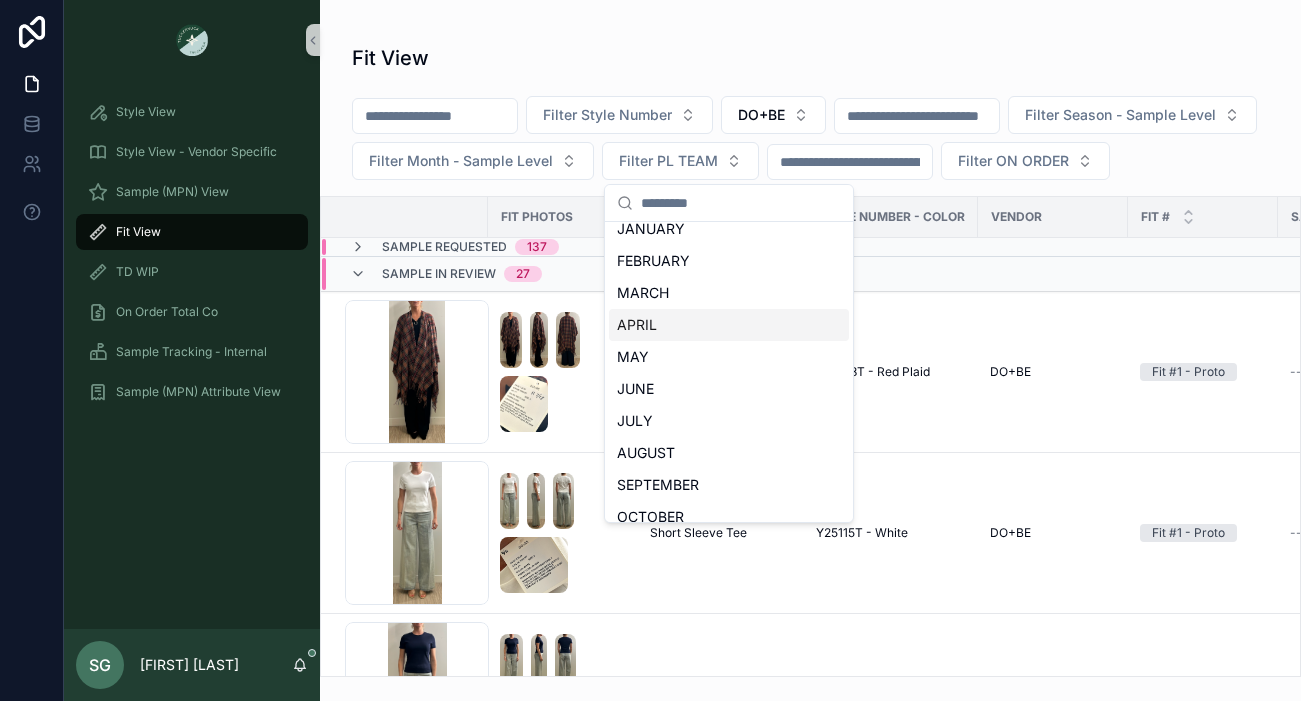 scroll, scrollTop: 0, scrollLeft: 0, axis: both 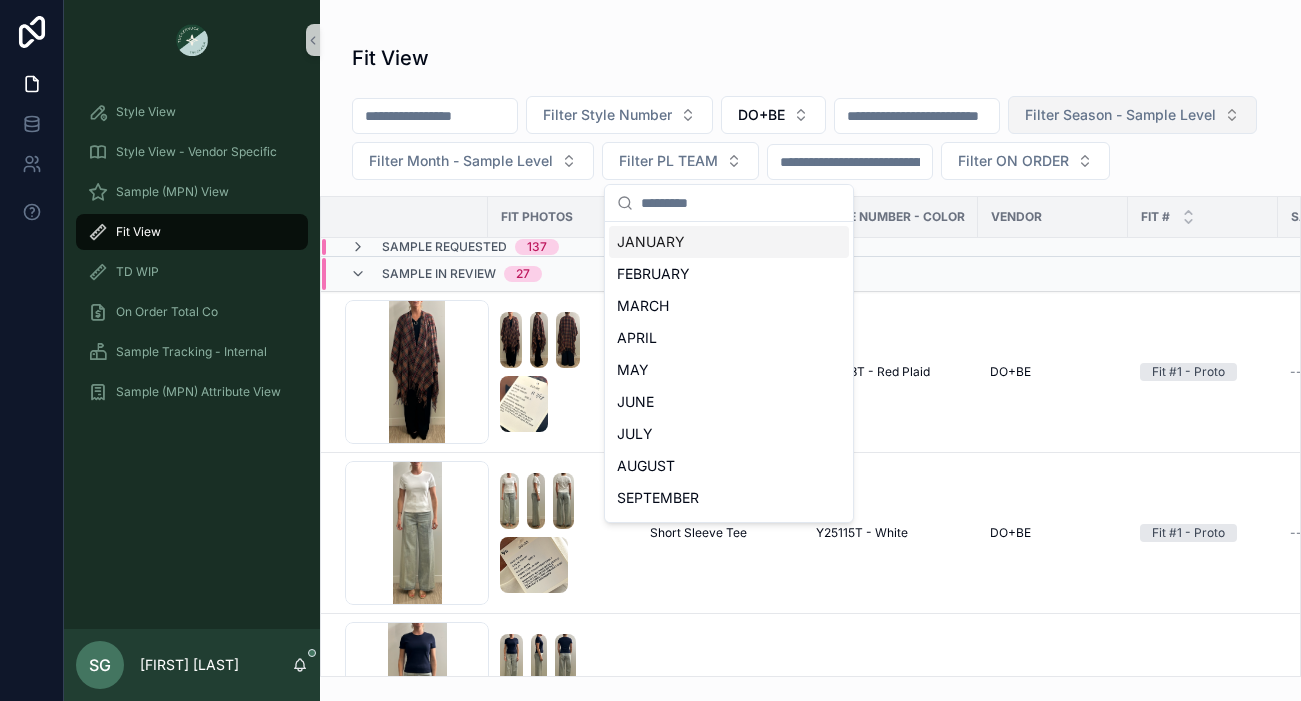 click on "Filter Season - Sample Level" at bounding box center (1120, 115) 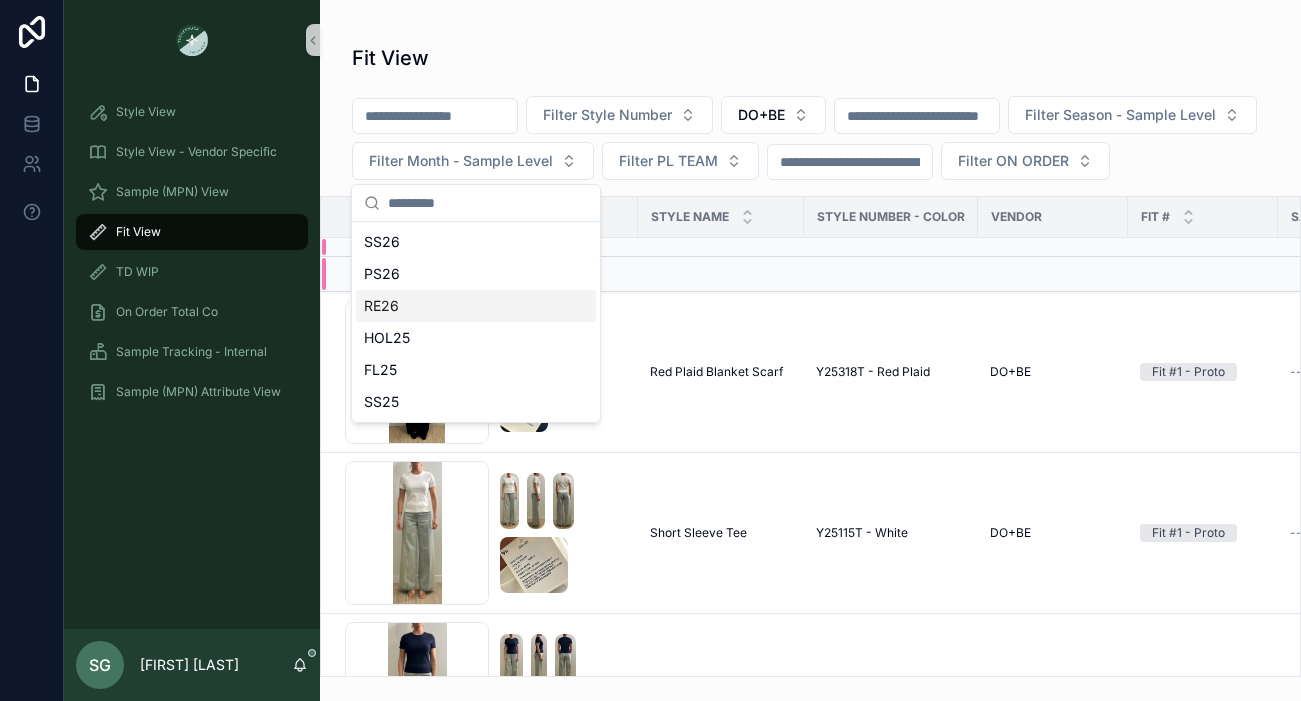 click on "RE26" at bounding box center (476, 306) 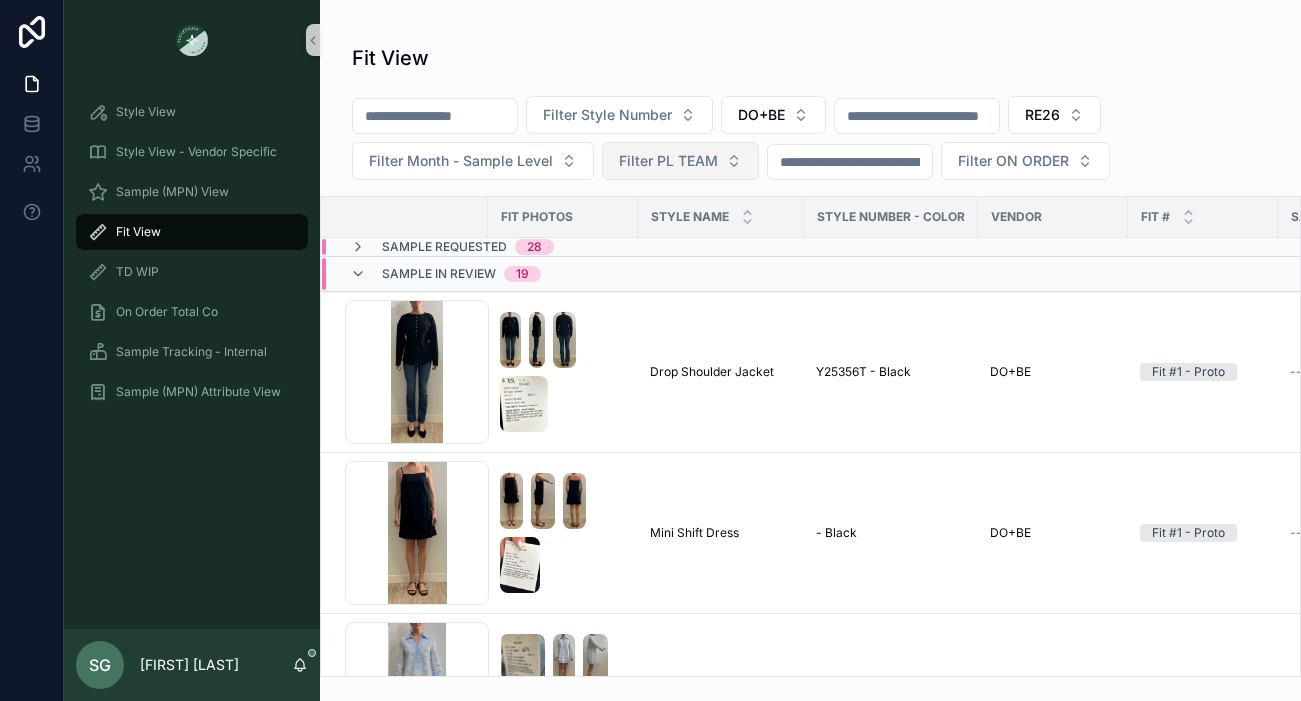 click on "Filter PL TEAM" at bounding box center [668, 161] 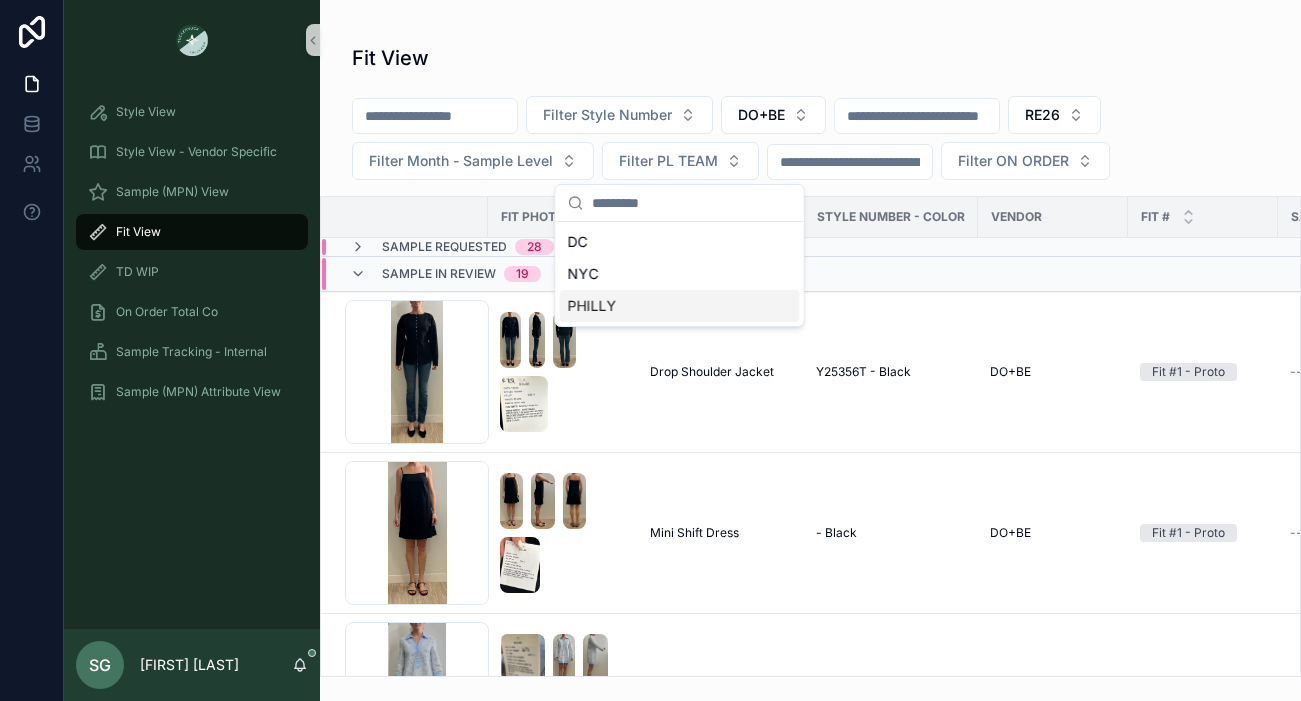 click on "PHILLY" at bounding box center [680, 306] 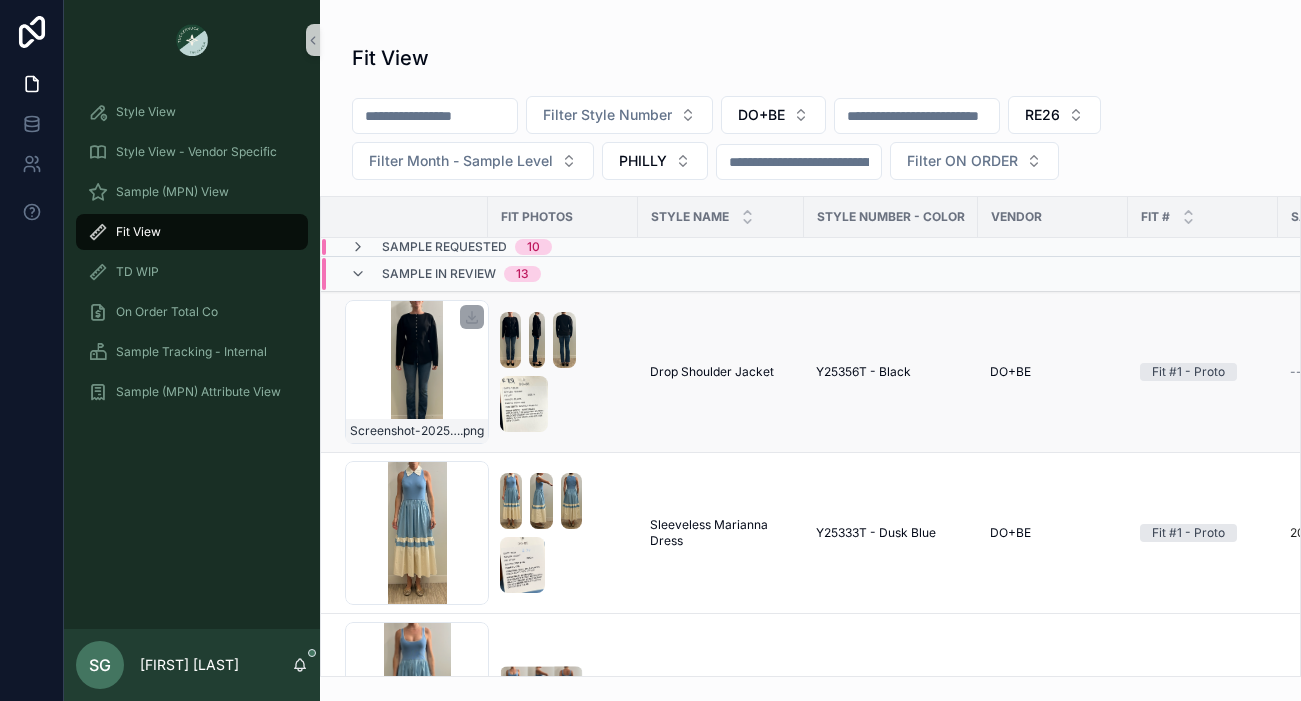 click on "Screenshot-2025-08-04-at-10.41.45-AM .png" at bounding box center (417, 372) 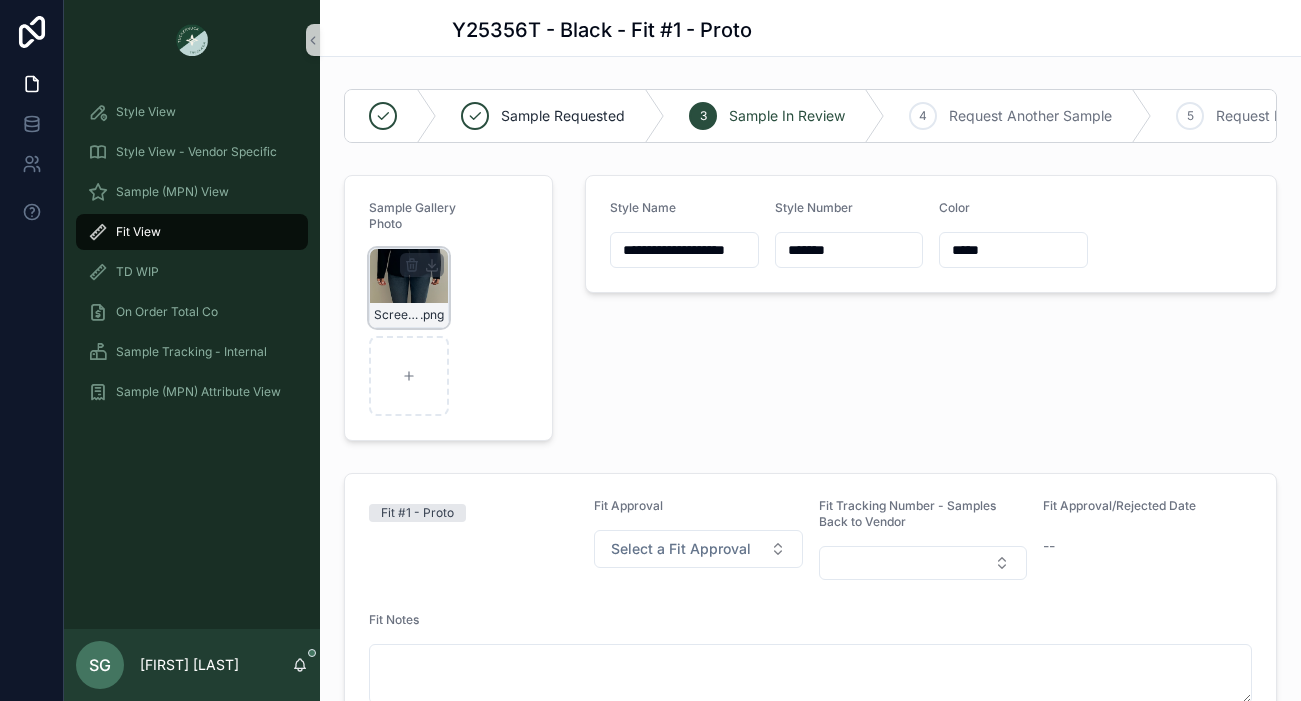 click 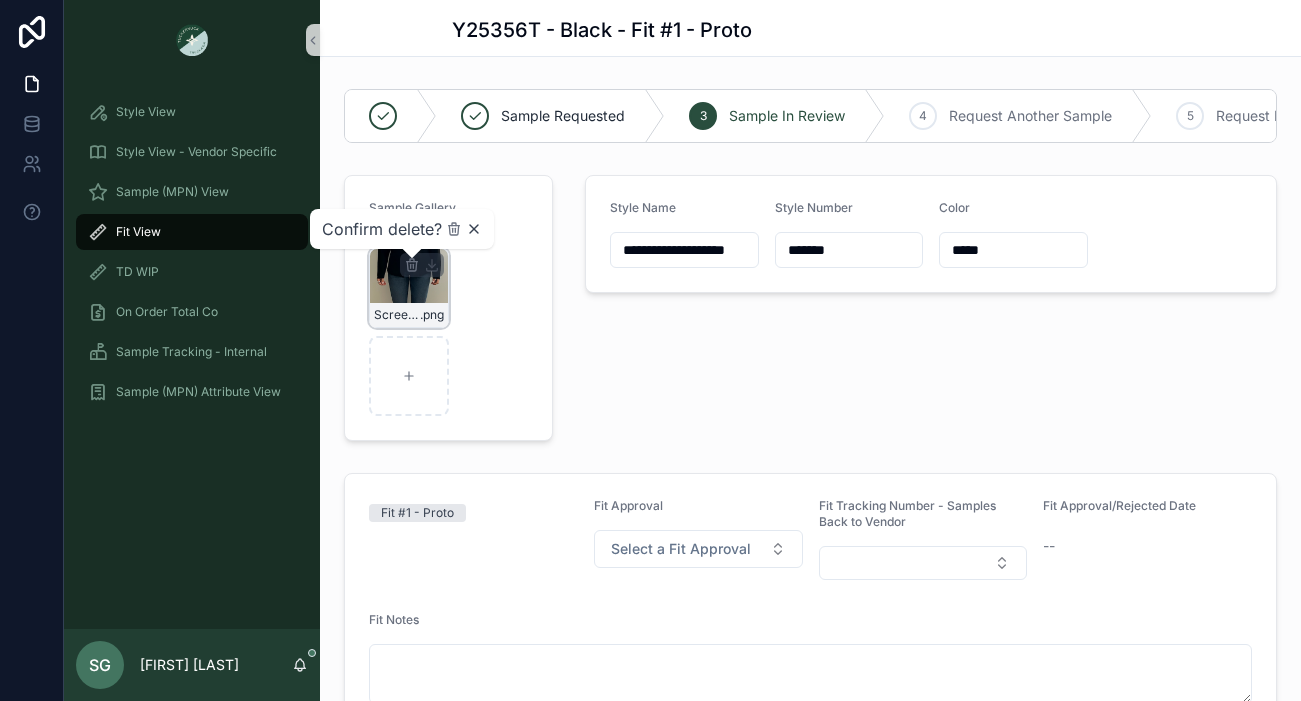click 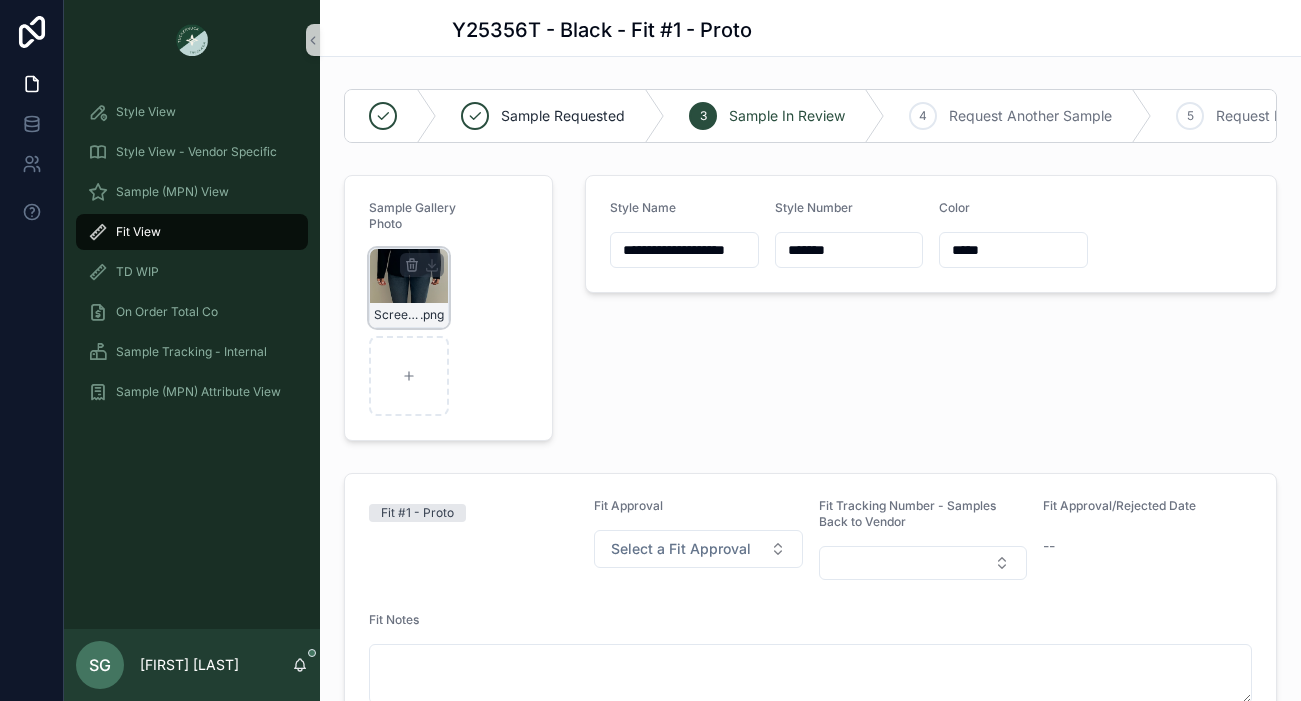 click on "Screenshot-2025-08-04-at-10.41.45-AM .png" at bounding box center (409, 288) 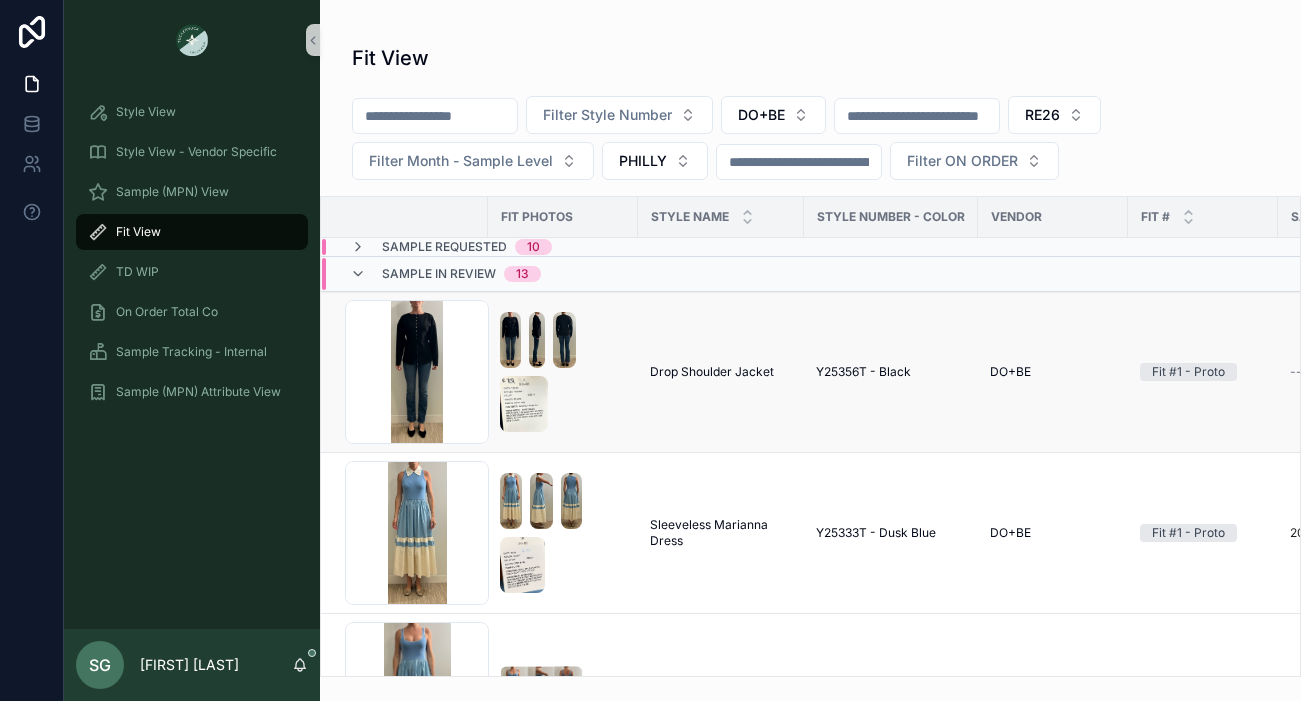 click at bounding box center (524, 404) 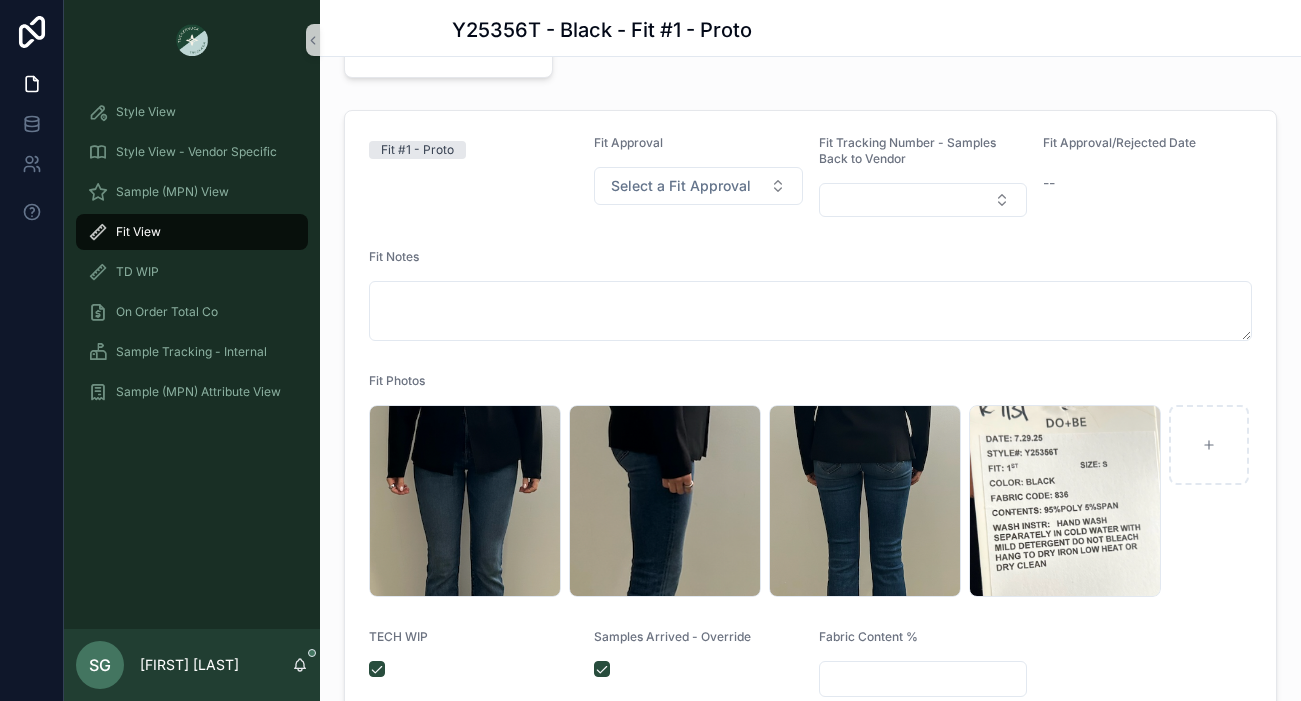 scroll, scrollTop: 425, scrollLeft: 0, axis: vertical 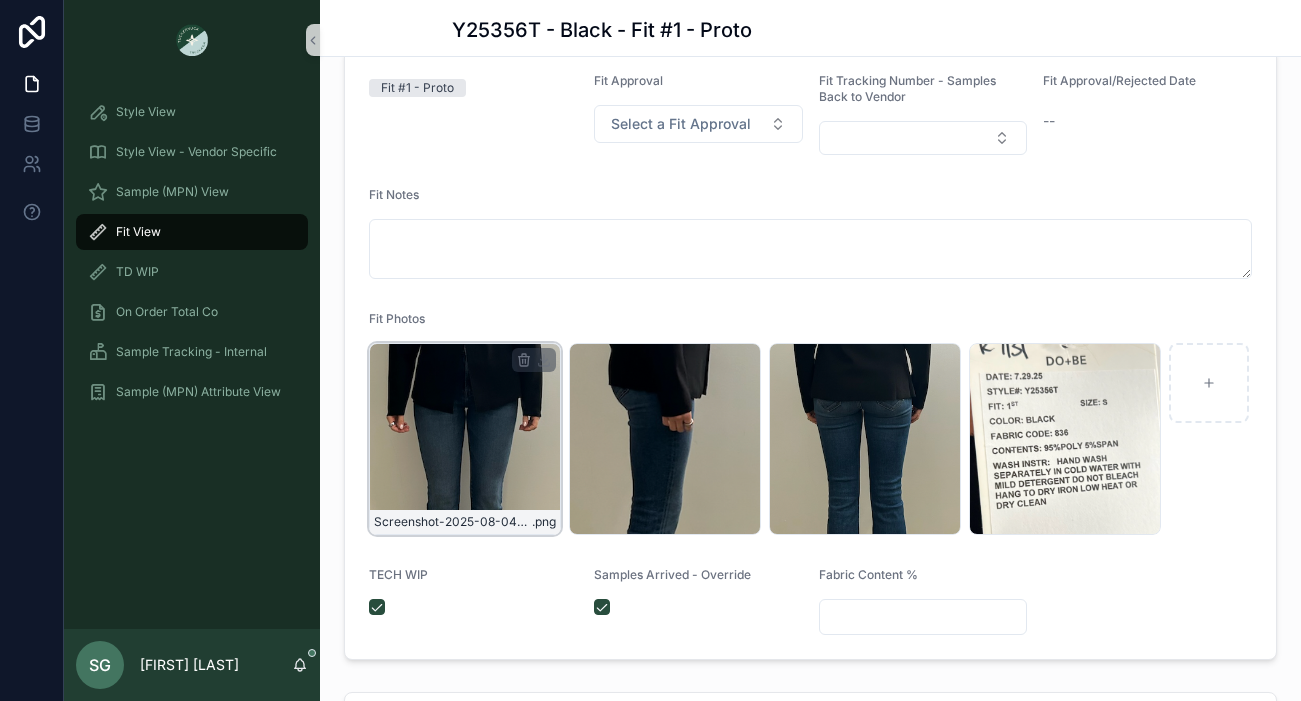 click on "Screenshot-2025-08-04-at-10.41.45-AM .png" at bounding box center (465, 439) 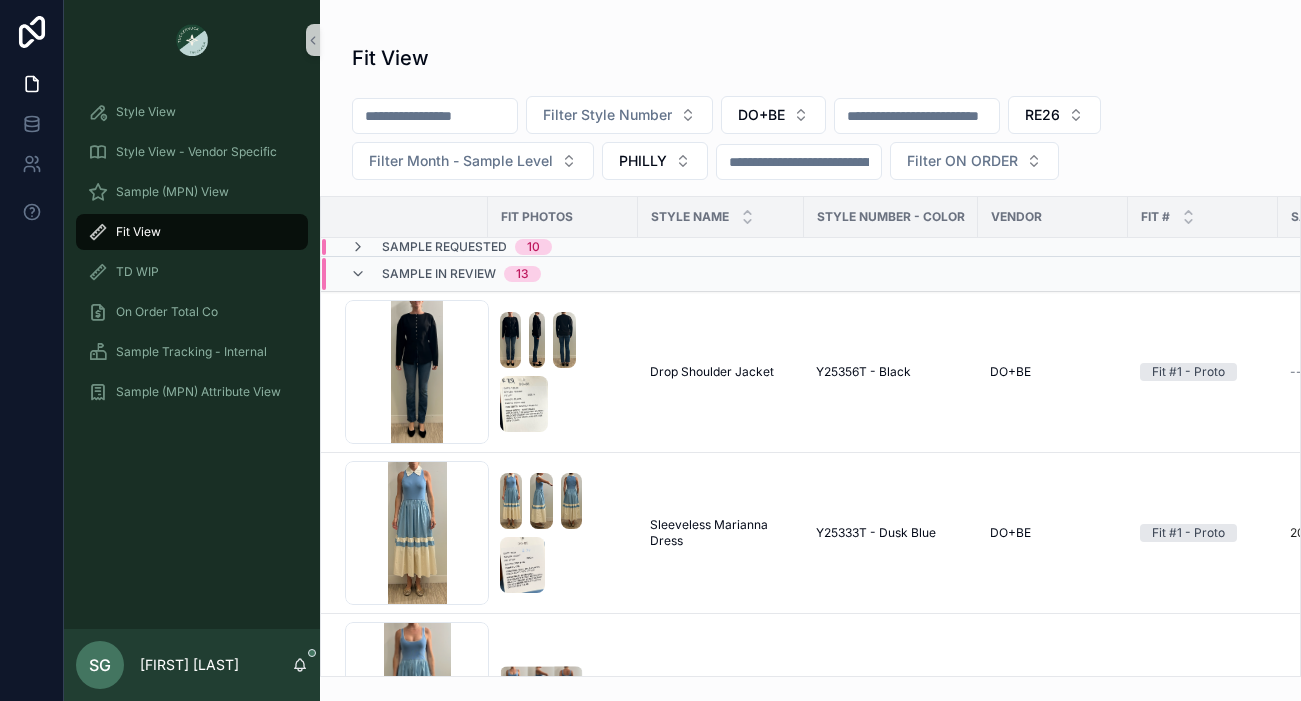 scroll, scrollTop: 0, scrollLeft: 0, axis: both 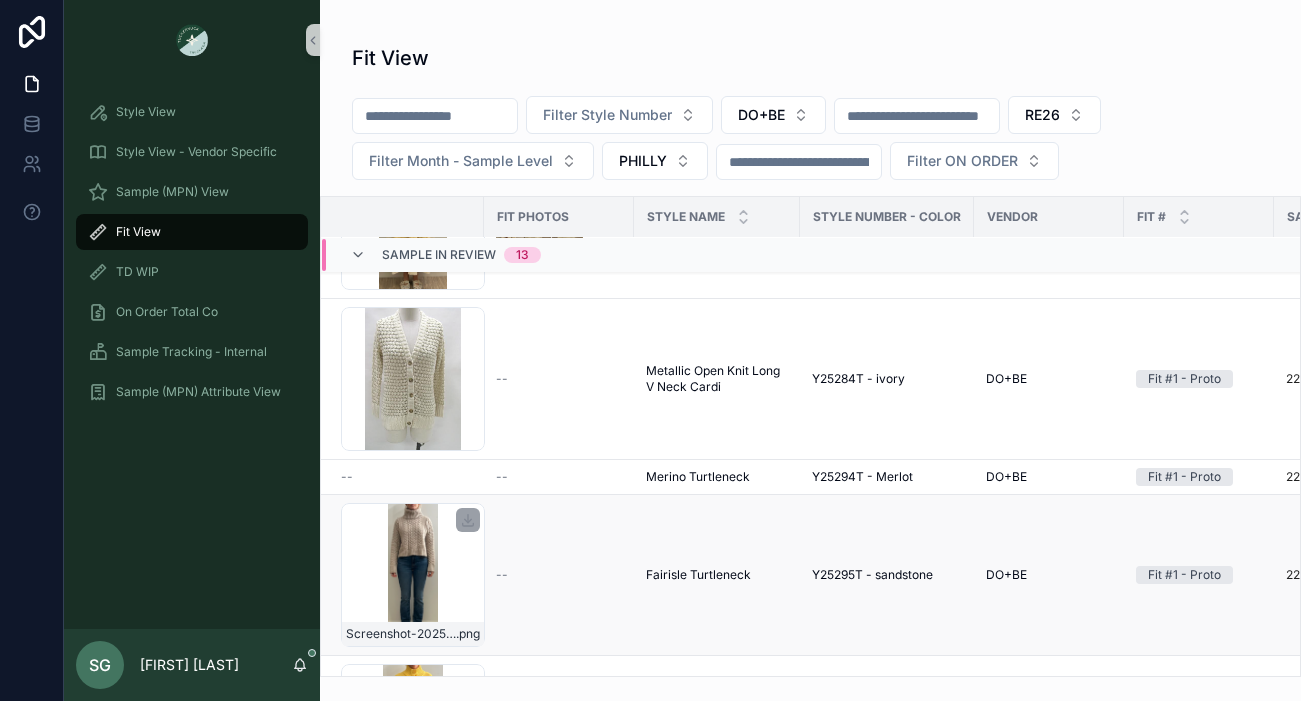 click on "Screenshot-2025-07-15-at-3.25.45-PM .png" at bounding box center [413, 575] 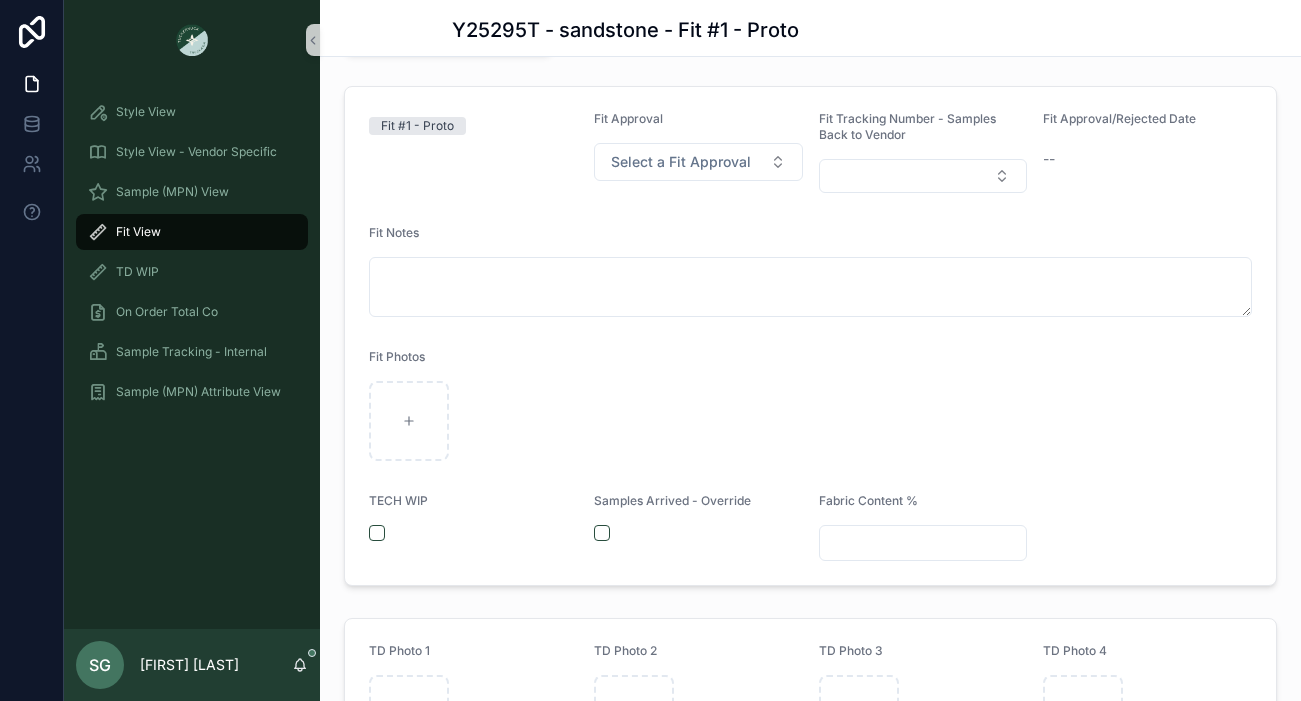 scroll, scrollTop: 0, scrollLeft: 0, axis: both 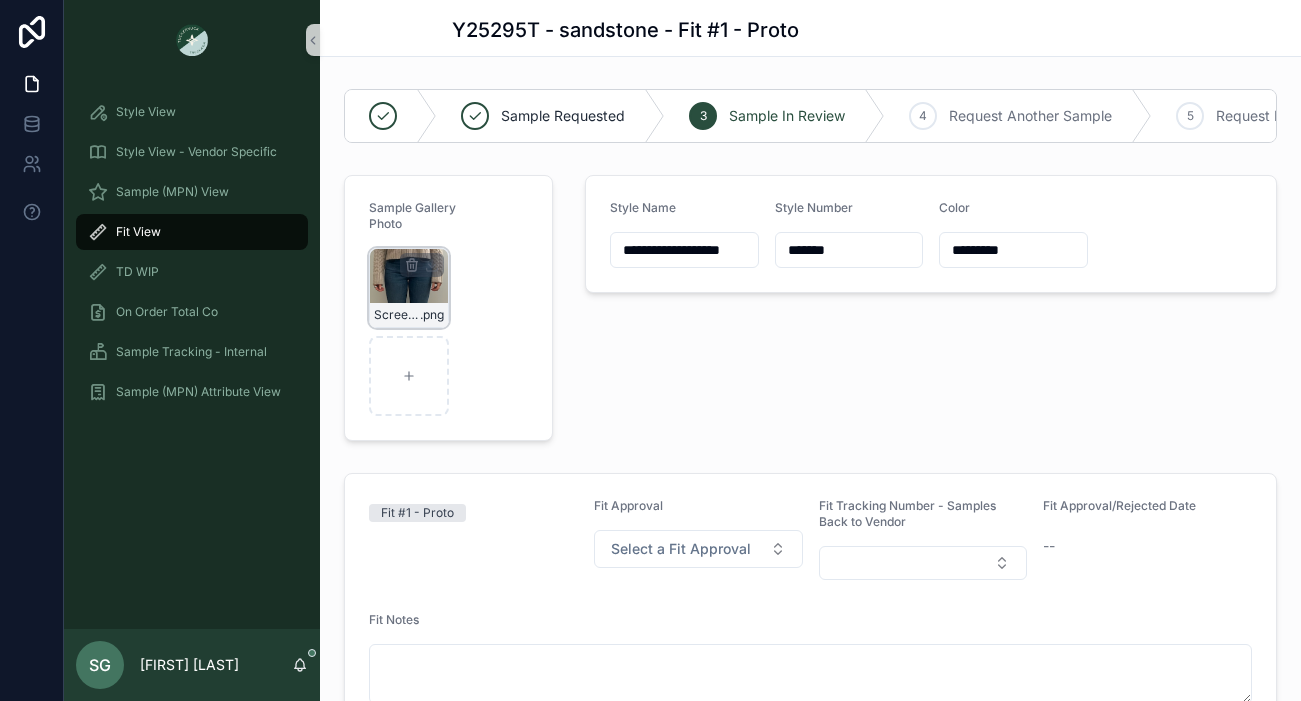 click on "Screenshot-2025-07-15-at-3.25.45-PM .png" at bounding box center (409, 288) 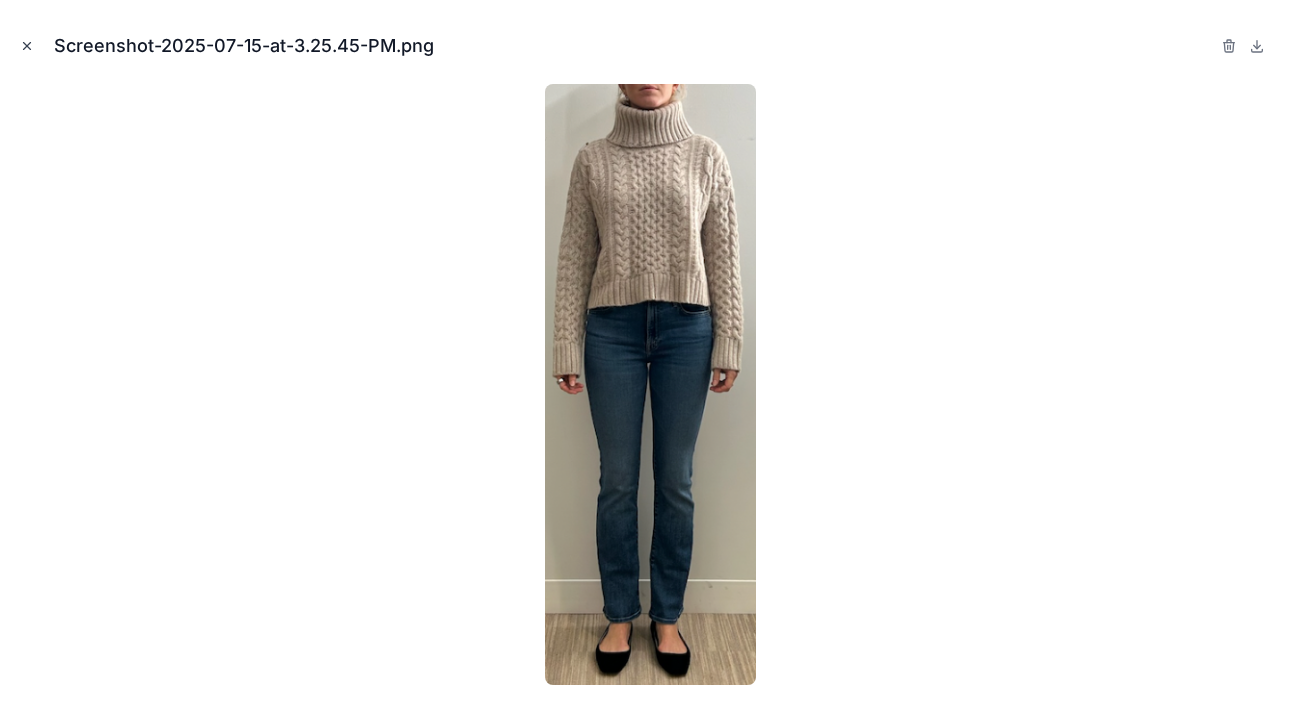 click 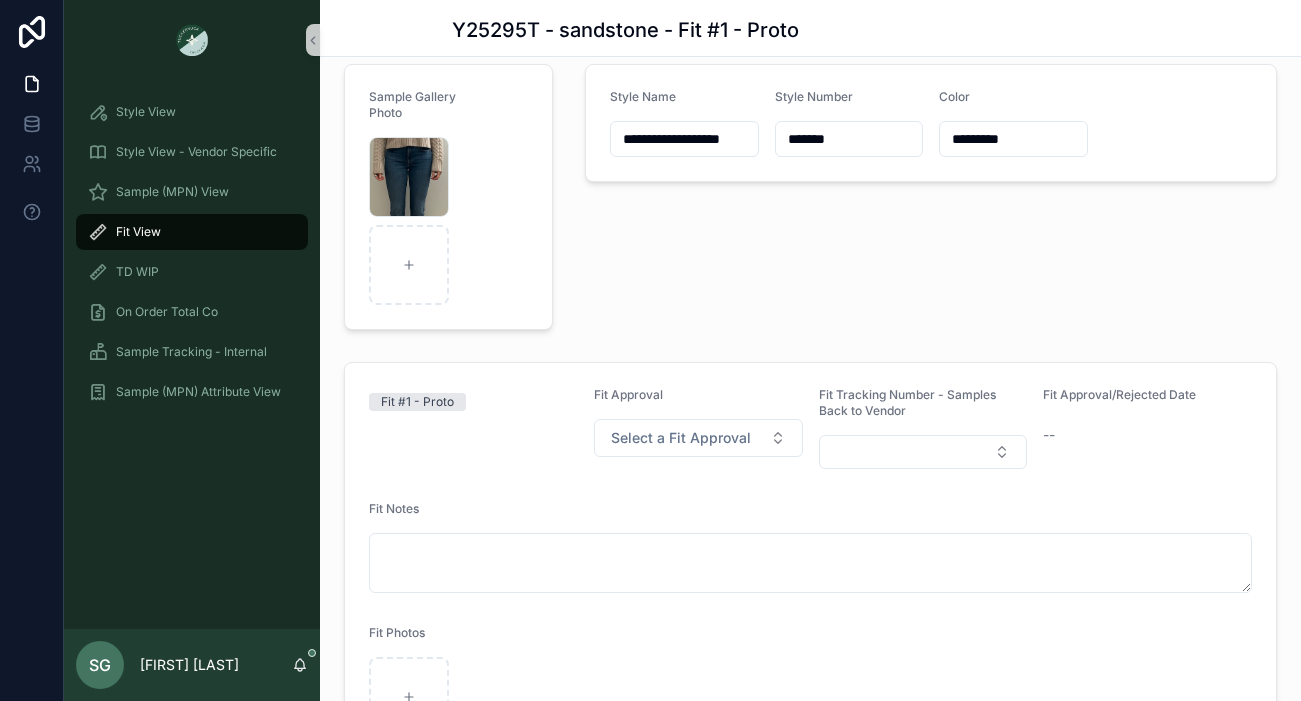 scroll, scrollTop: 0, scrollLeft: 0, axis: both 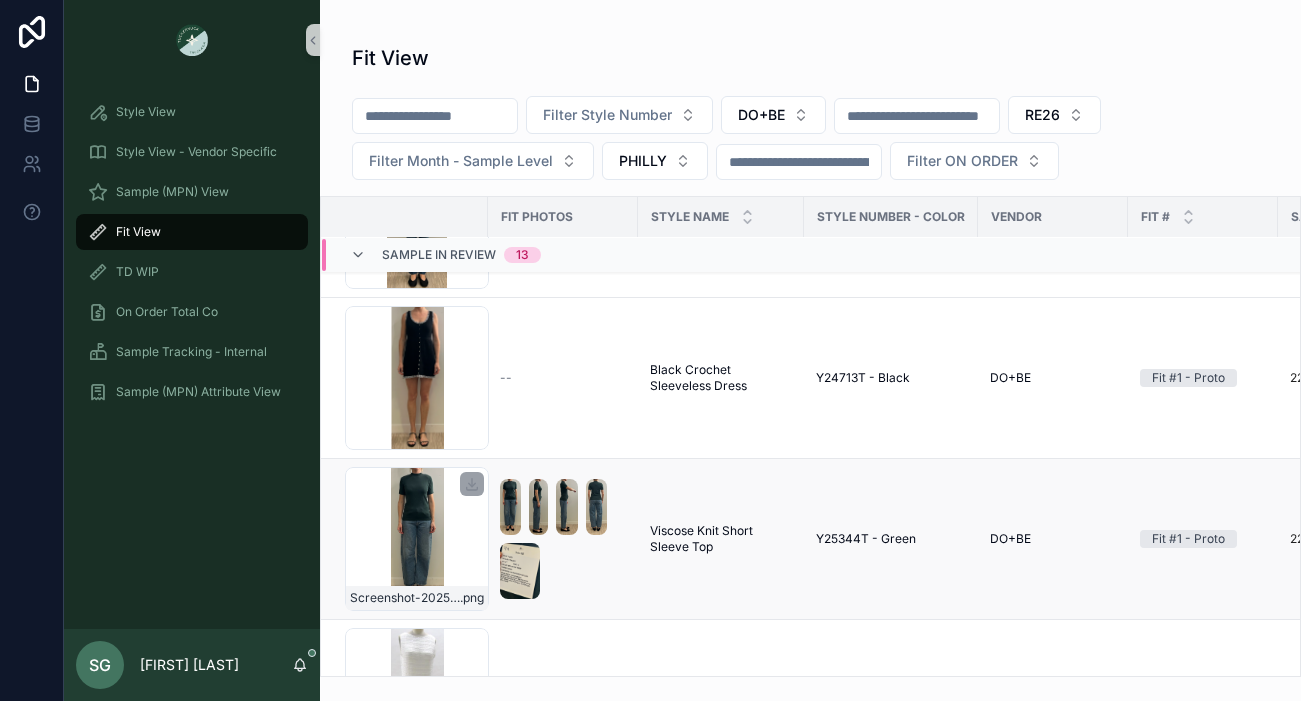 click on "Screenshot-2025-07-15-at-4.16.26-PM .png" at bounding box center [417, 539] 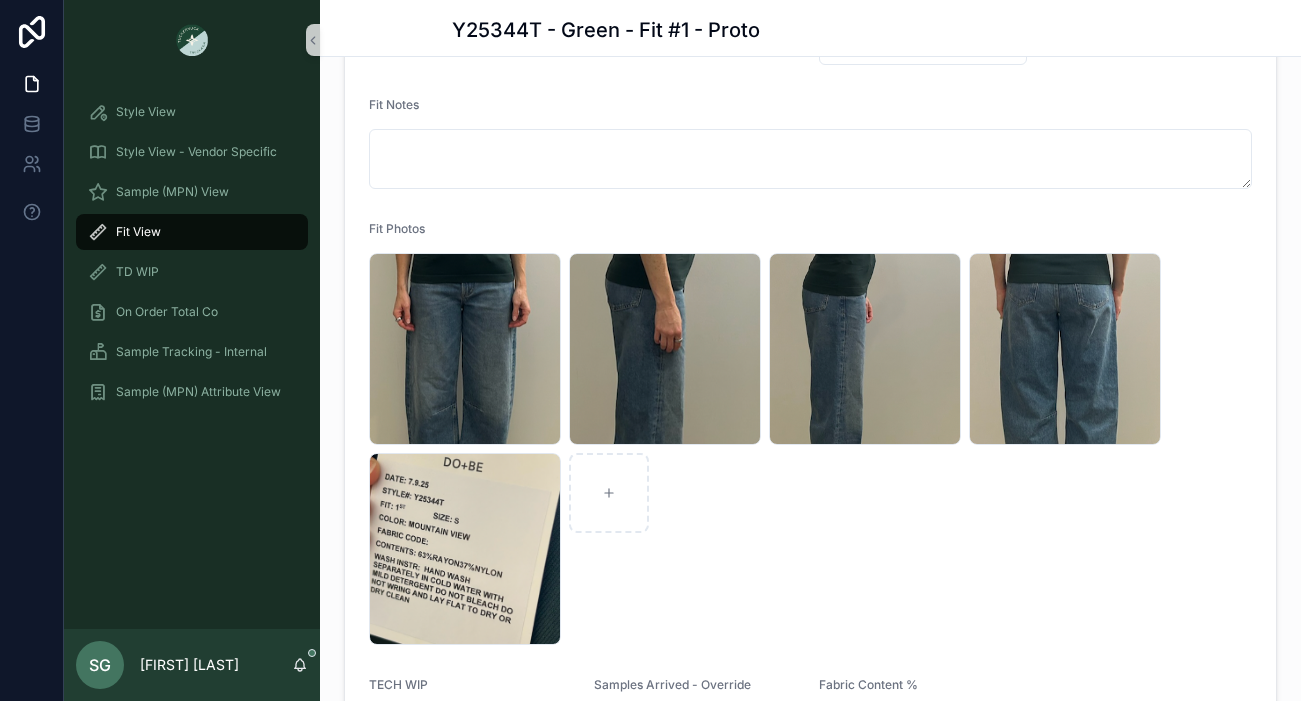 scroll, scrollTop: 625, scrollLeft: 0, axis: vertical 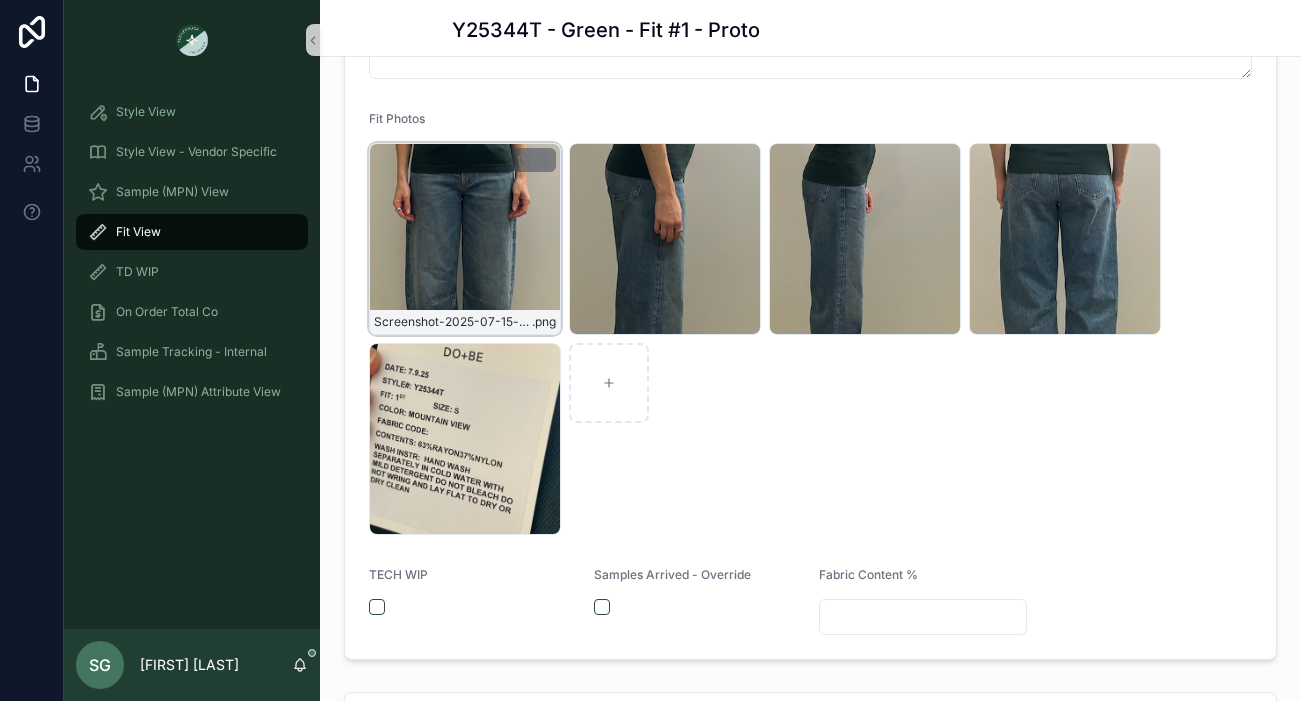 click on "Screenshot-2025-07-15-at-4.16.26-PM .png" at bounding box center [465, 239] 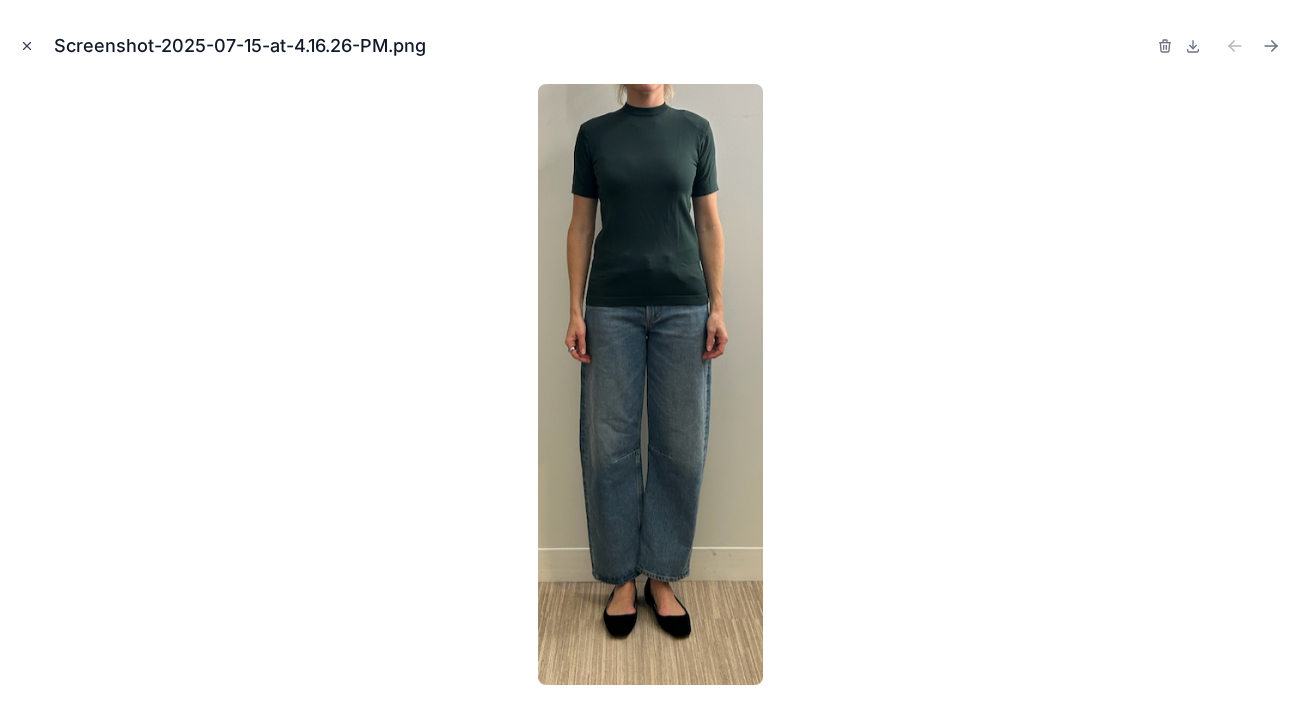 click 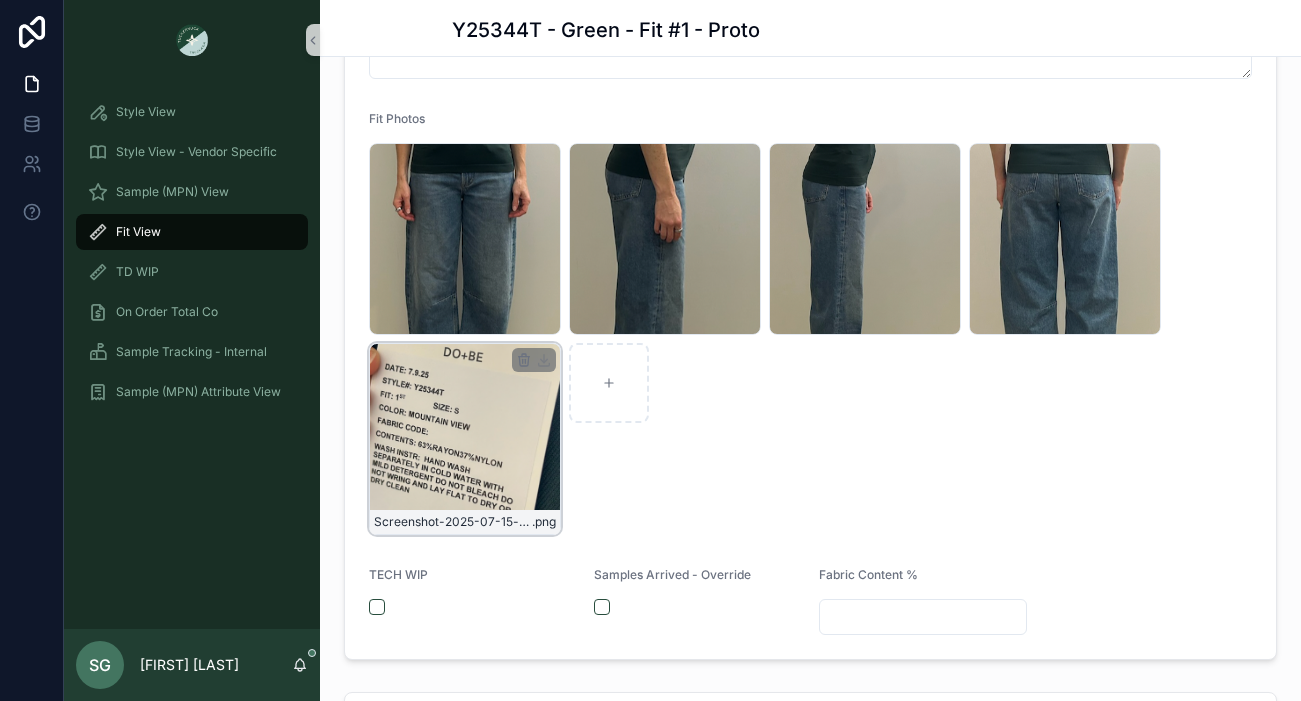 click on "Screenshot-2025-07-15-at-4.16.40-PM .png" at bounding box center [465, 439] 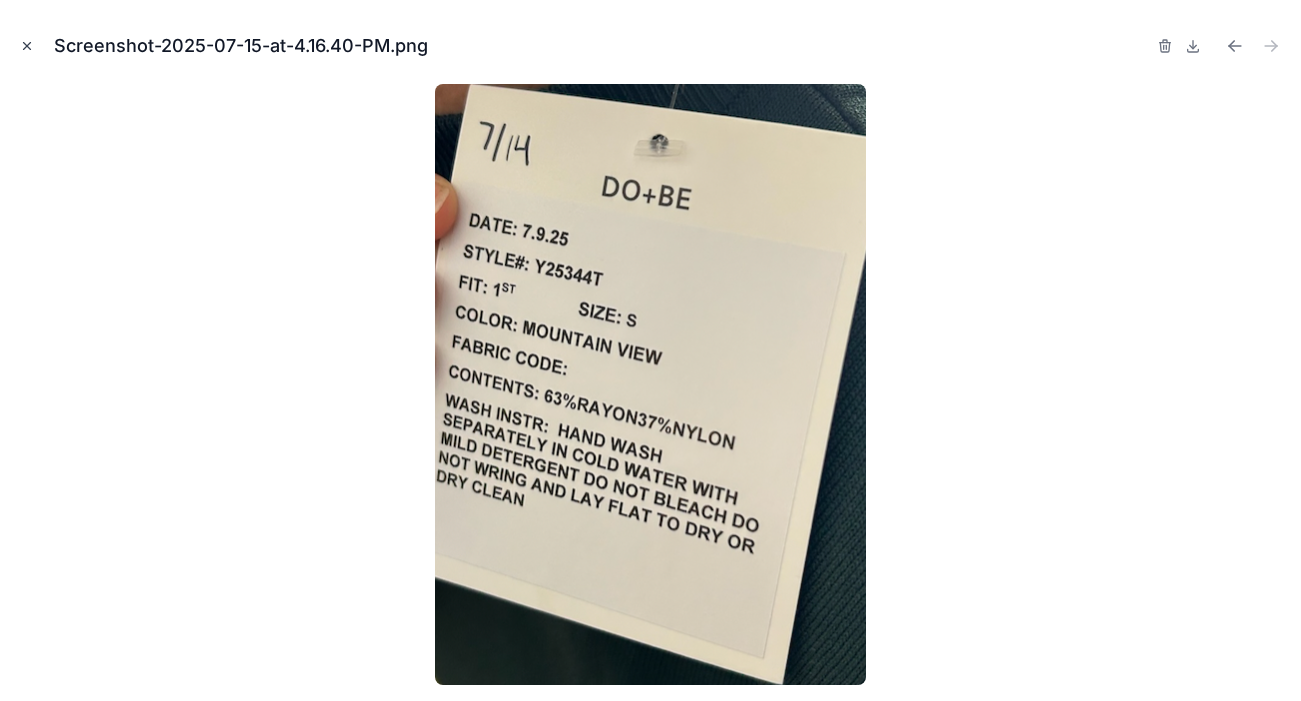 click 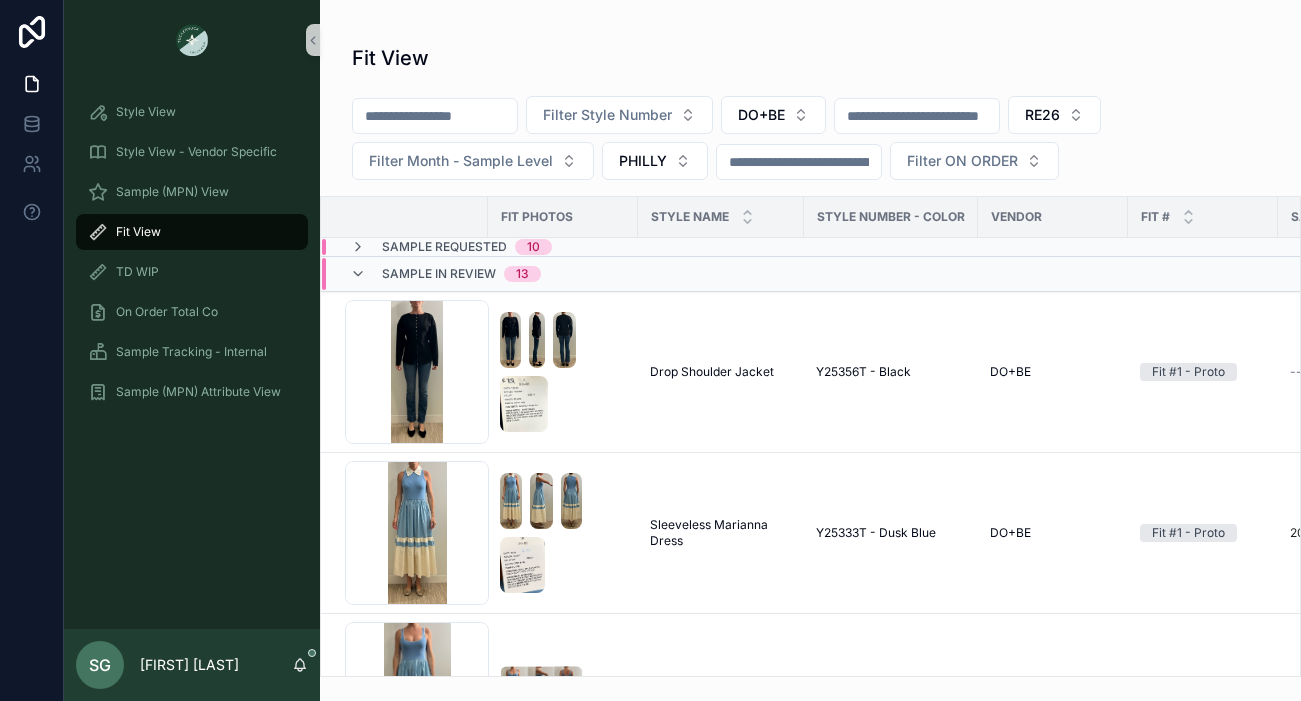 scroll, scrollTop: 0, scrollLeft: 0, axis: both 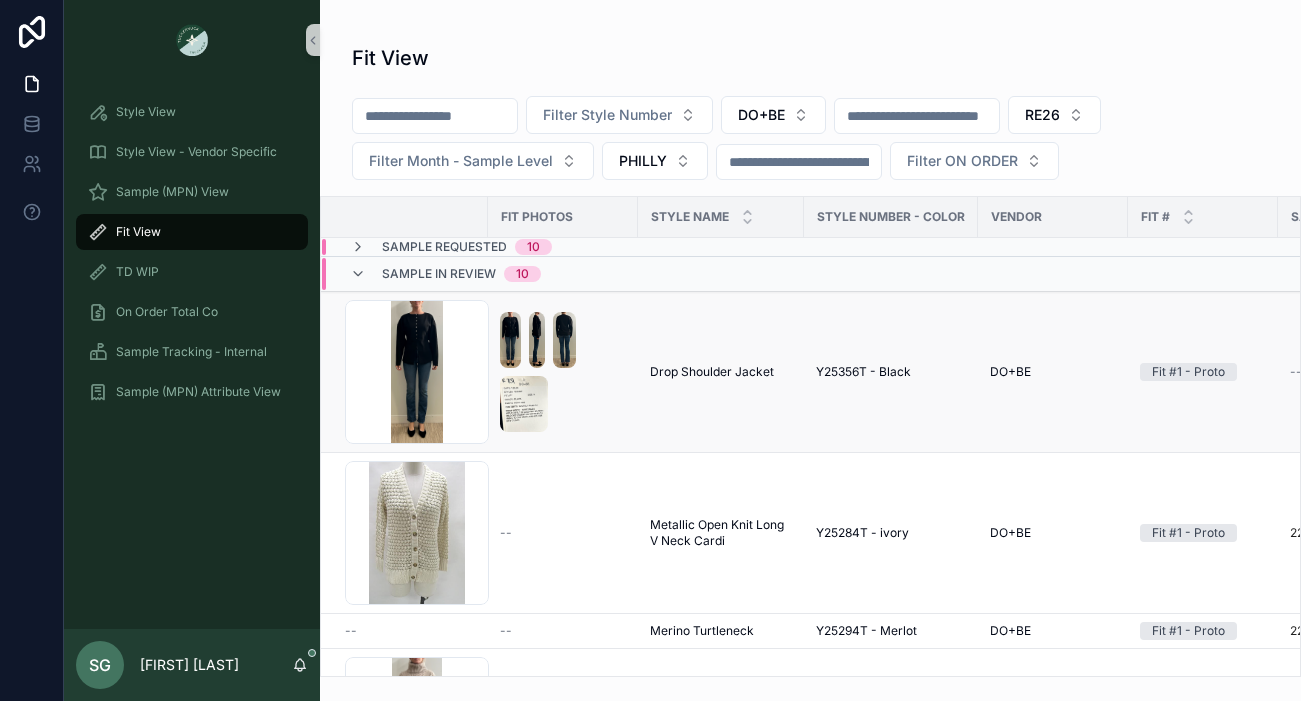 click at bounding box center (524, 404) 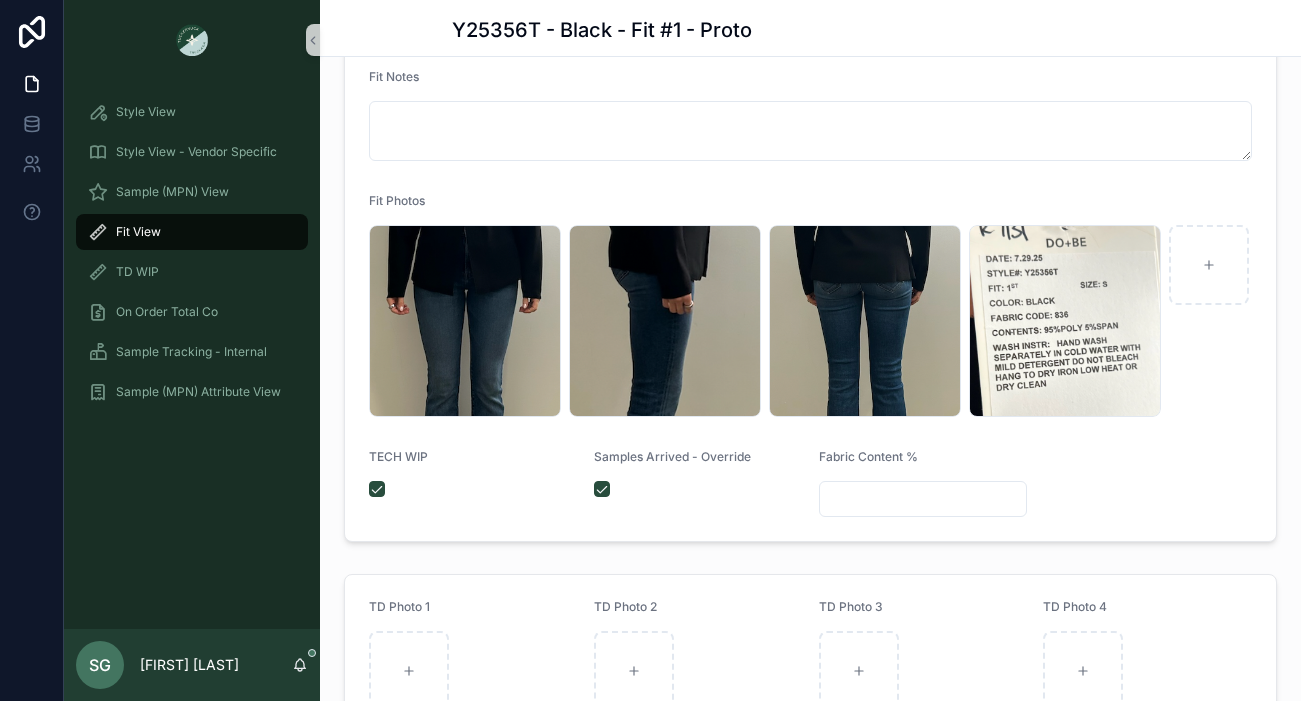 scroll, scrollTop: 501, scrollLeft: 0, axis: vertical 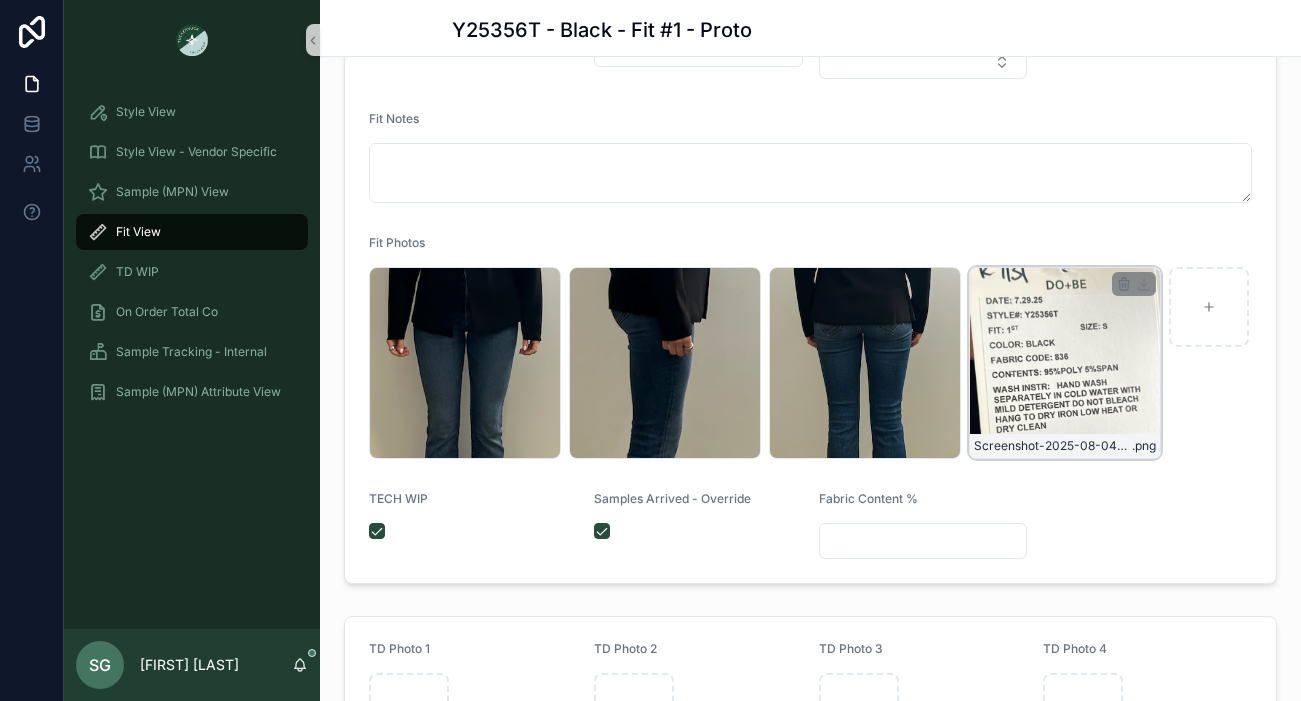 click on "Screenshot-2025-08-04-at-10.42.01-AM .png" at bounding box center (1065, 363) 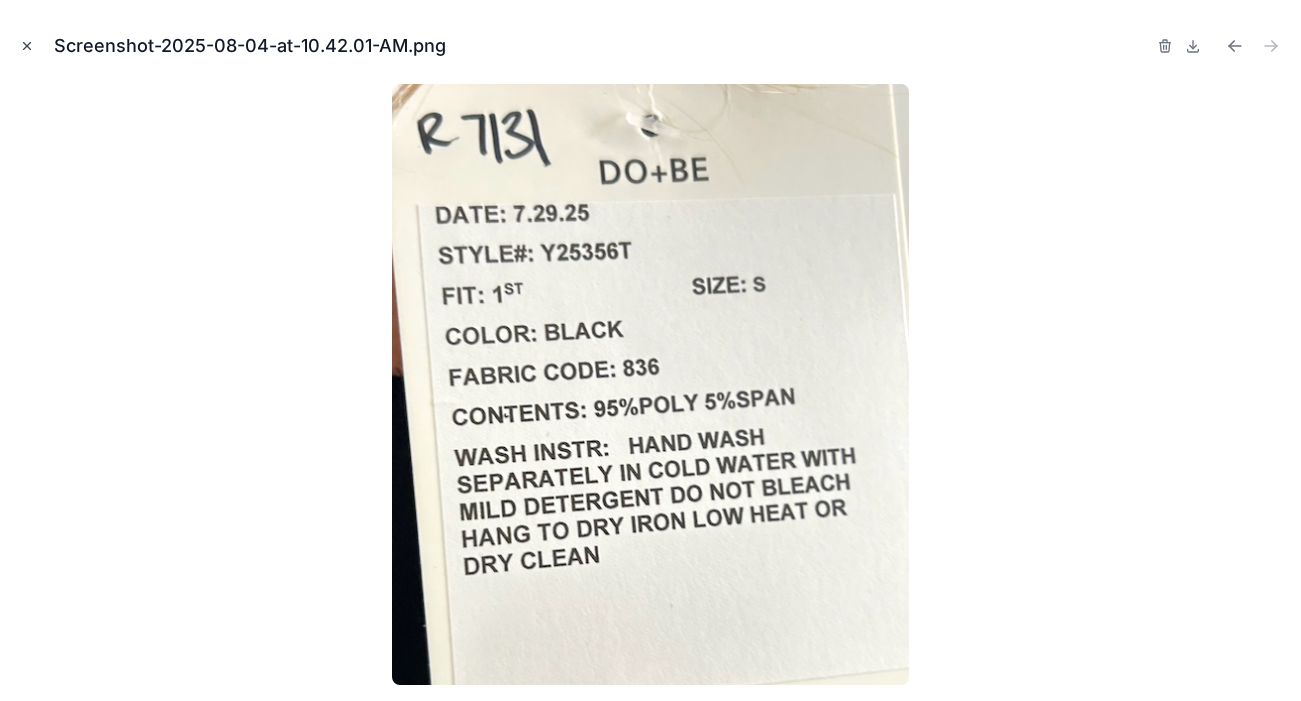 click 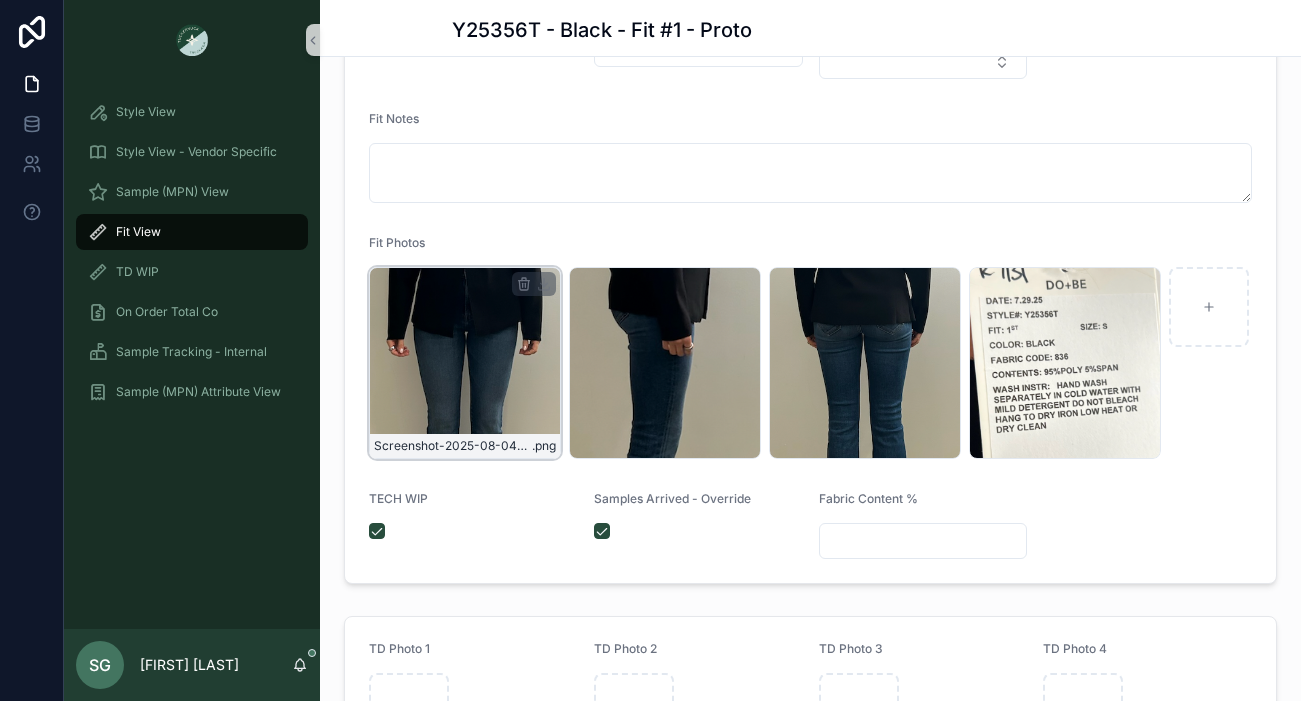 click on "Screenshot-2025-08-04-at-10.41.45-AM .png" at bounding box center (465, 363) 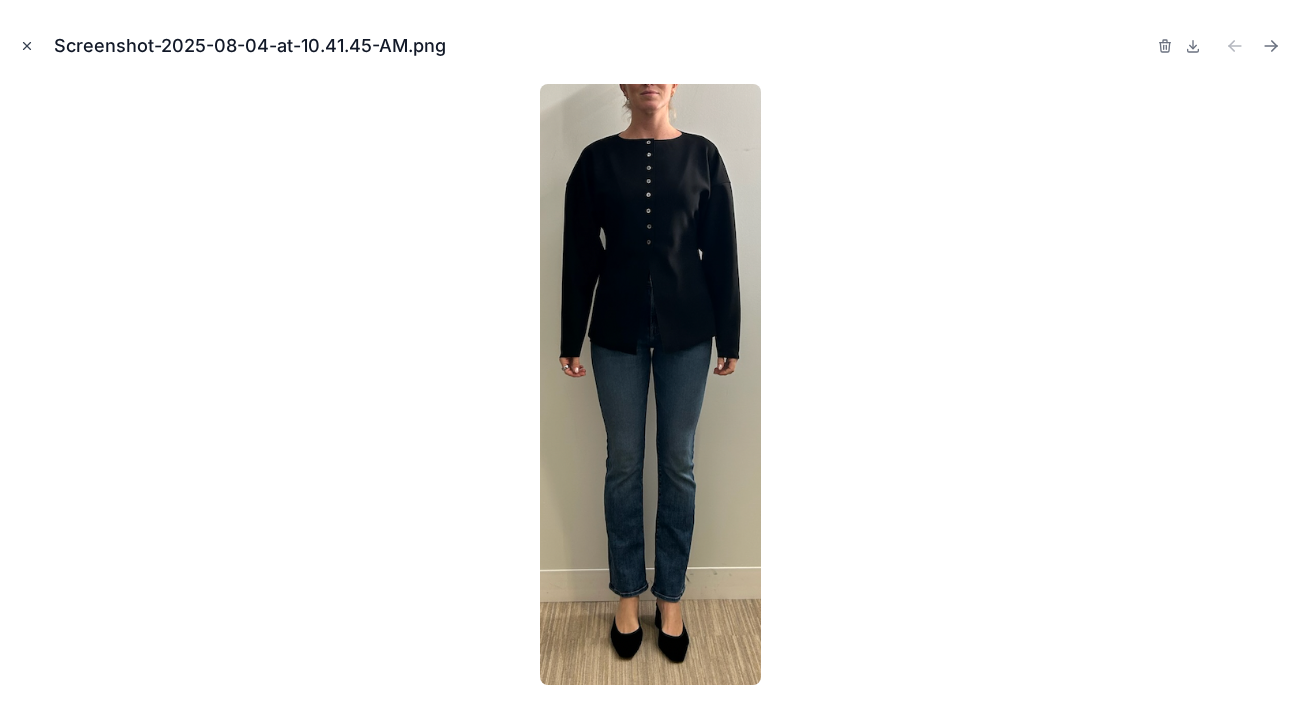 click 